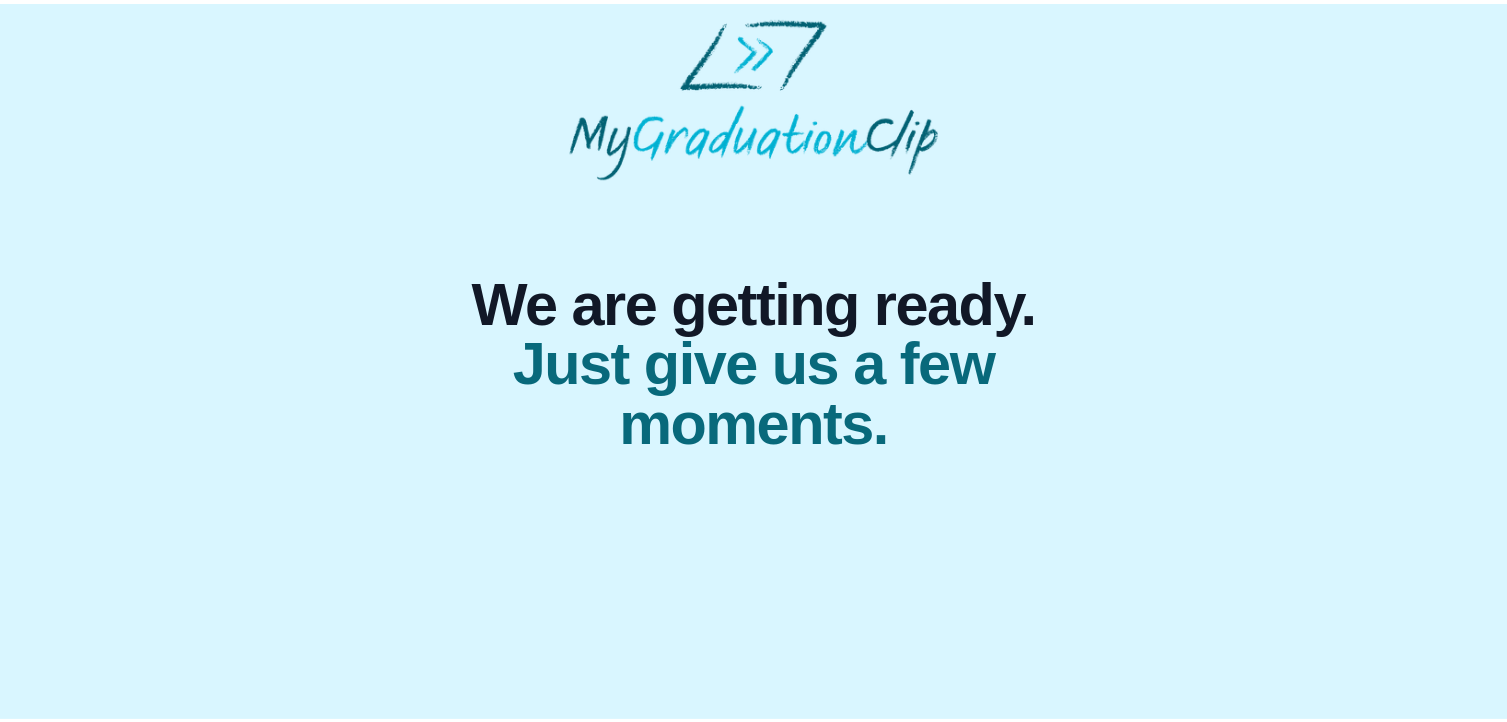 scroll, scrollTop: 0, scrollLeft: 0, axis: both 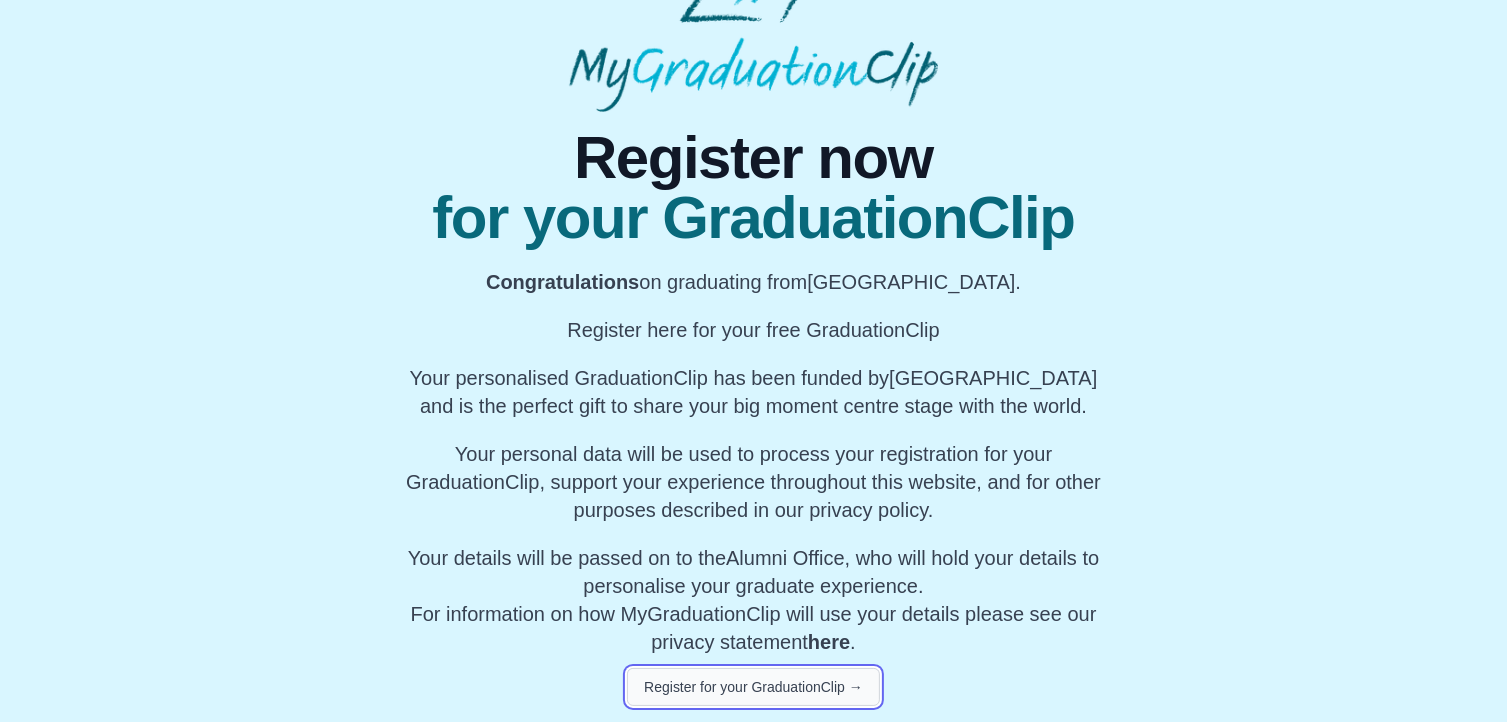 click on "Register for your GraduationClip →" at bounding box center (753, 687) 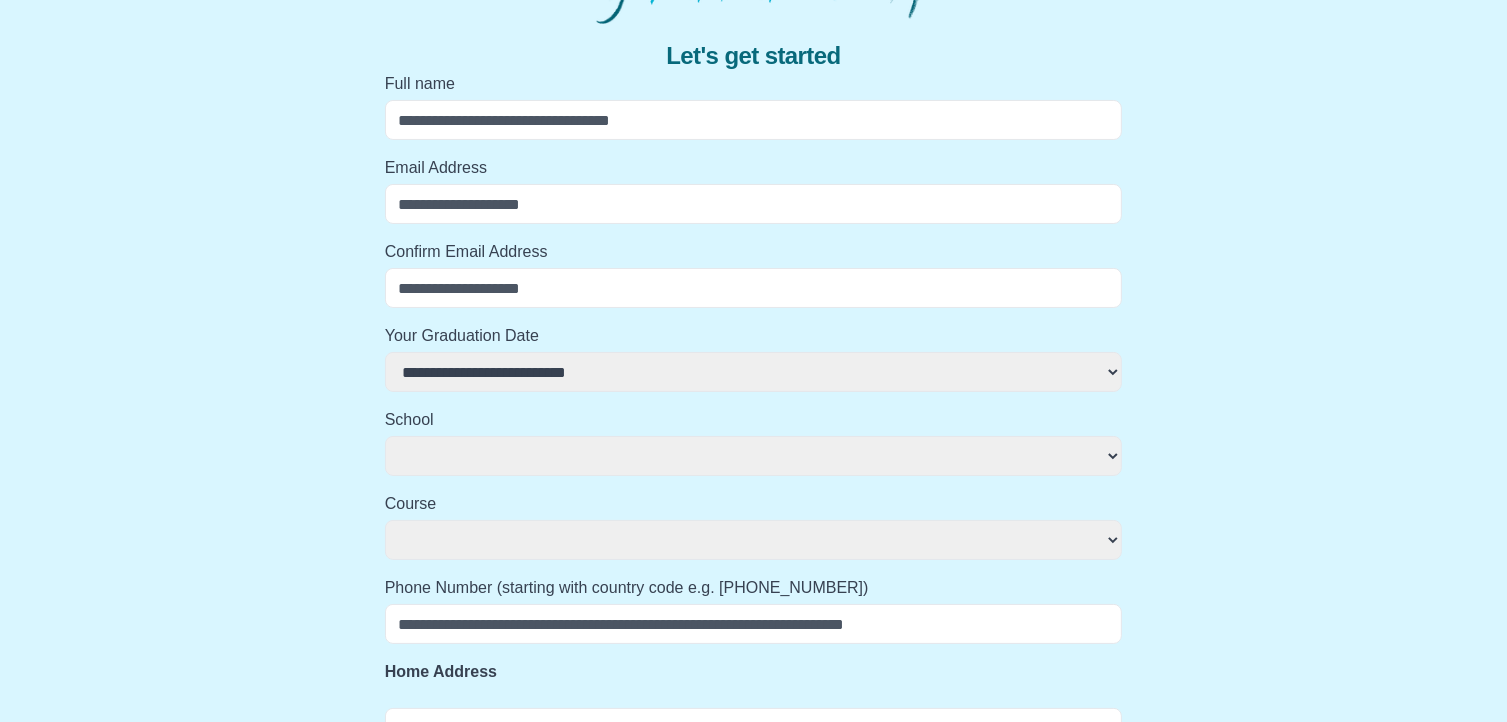 select 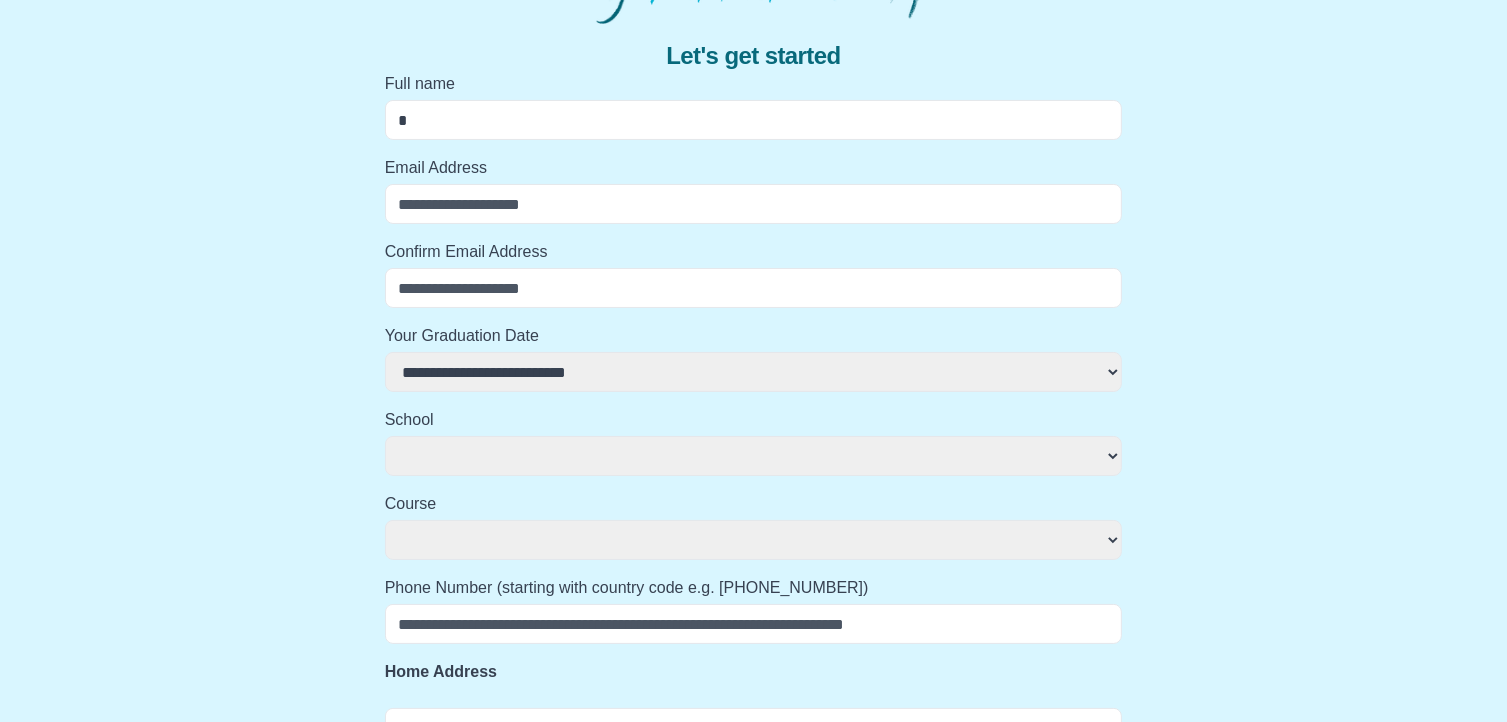 select 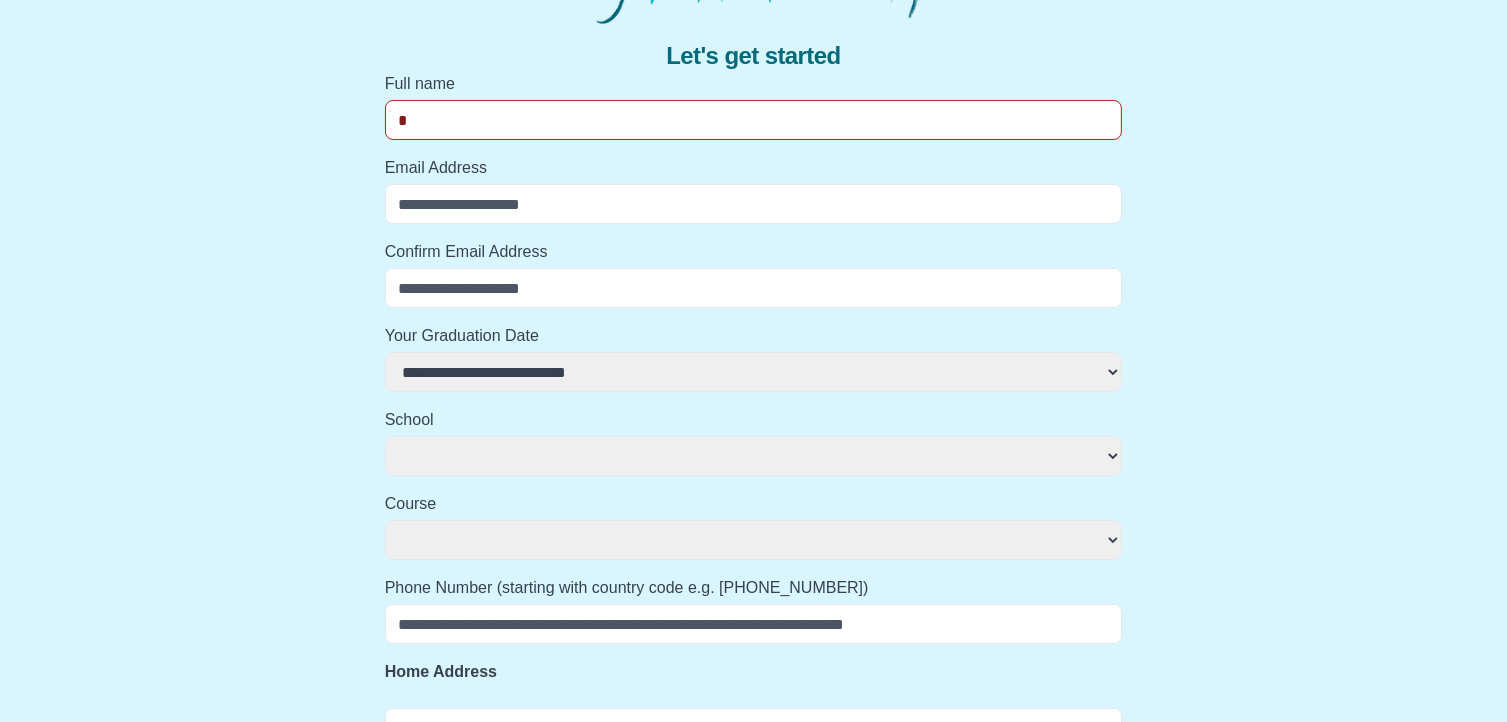 type on "**" 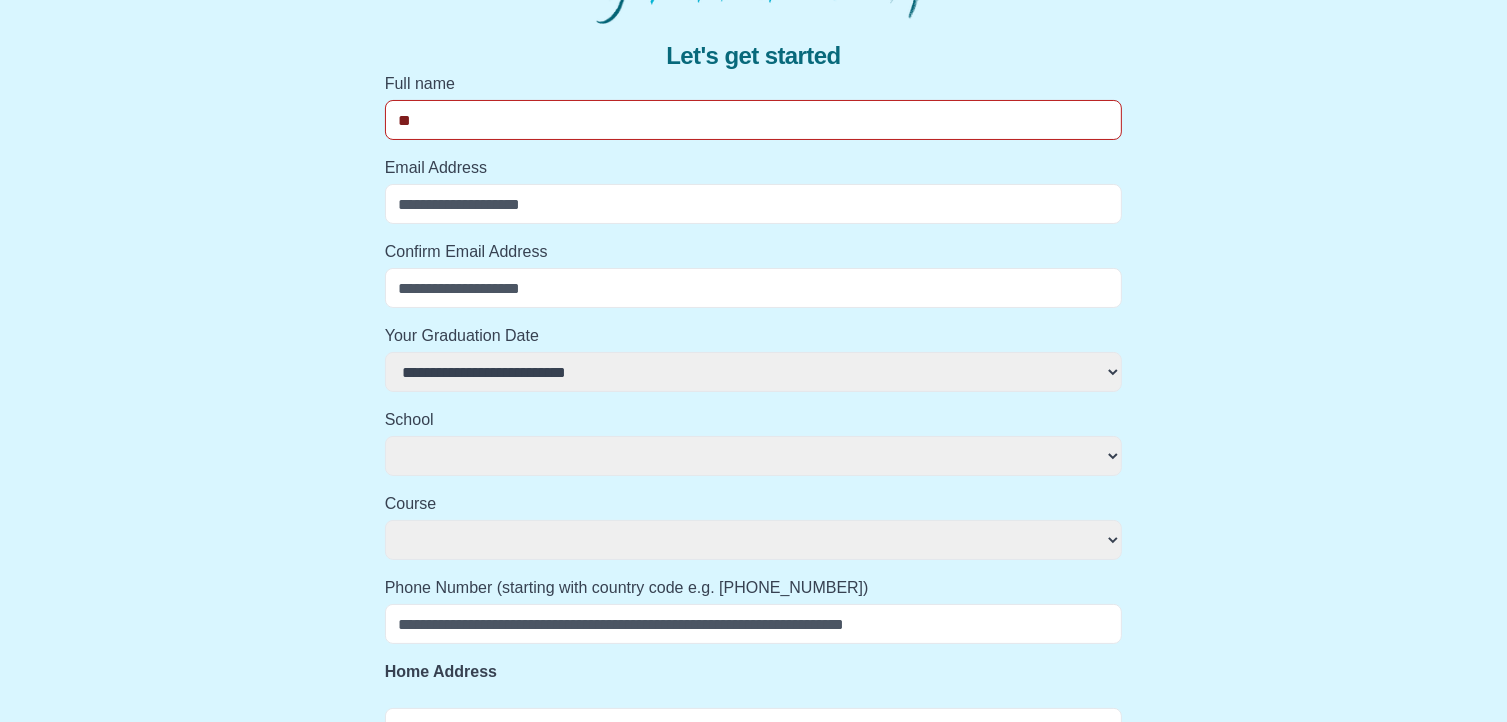 select 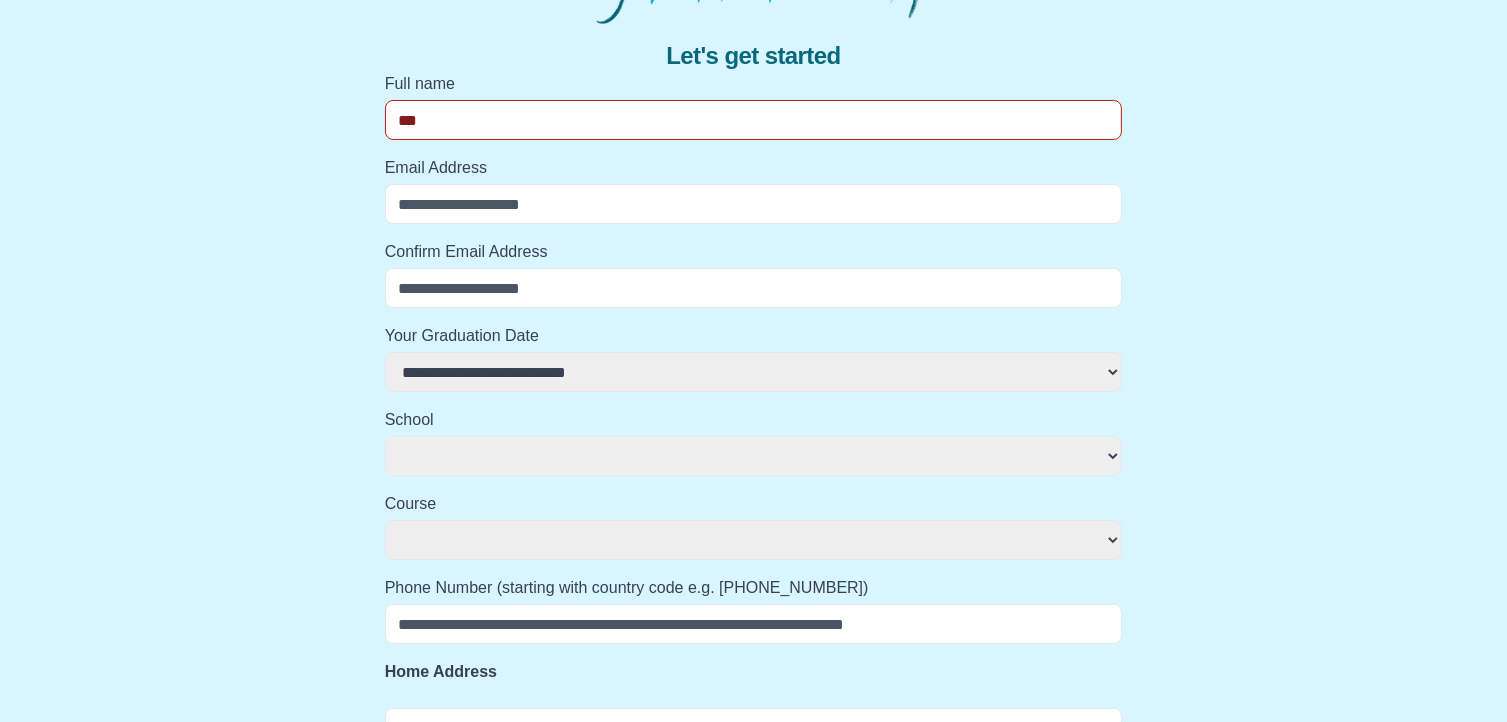 select 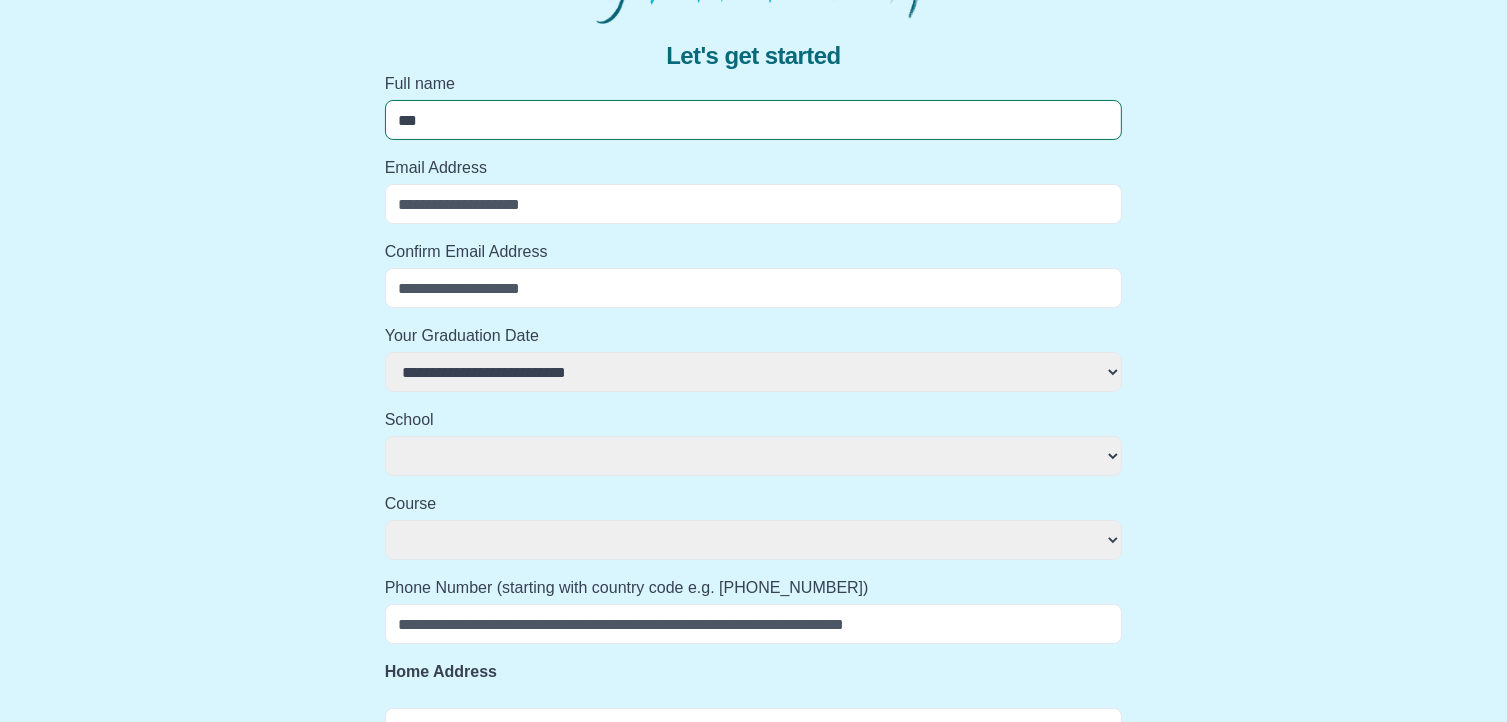 type on "****" 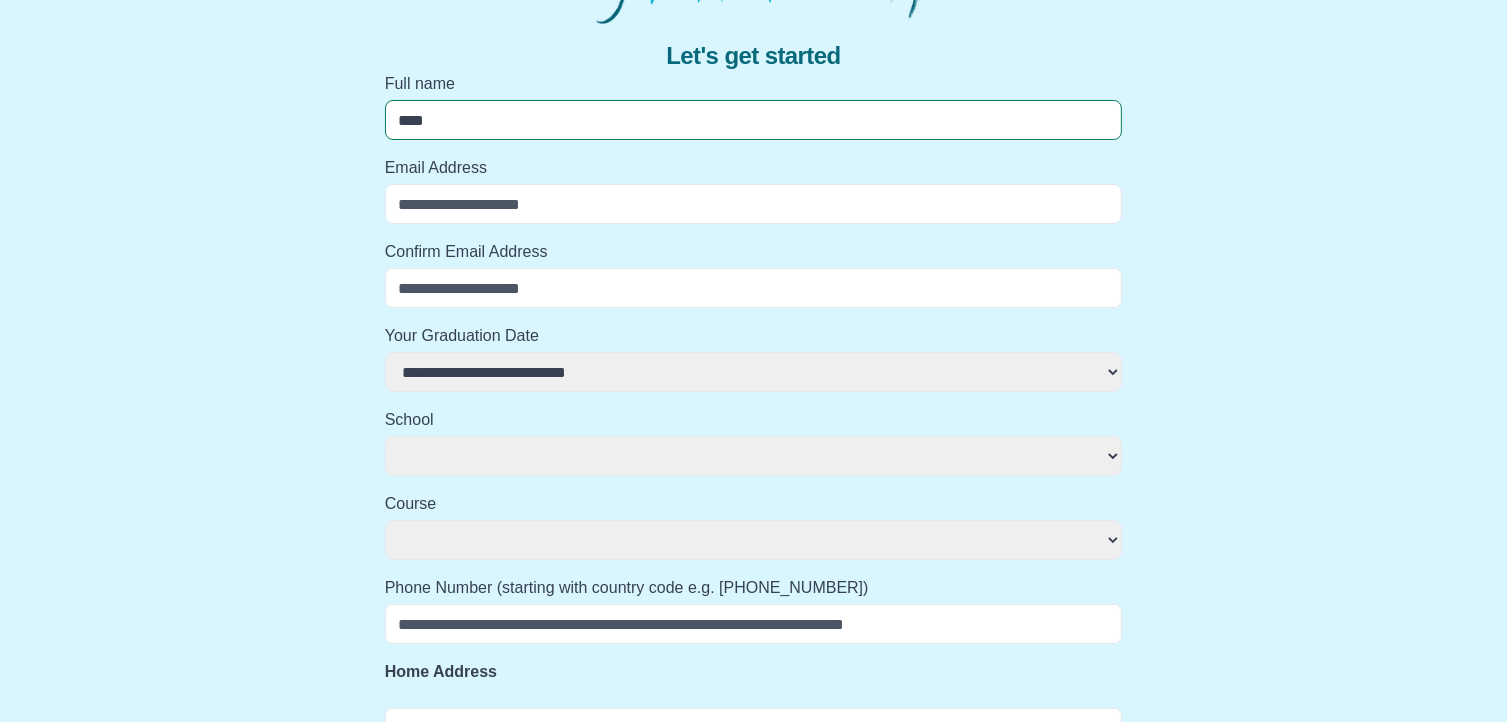 select 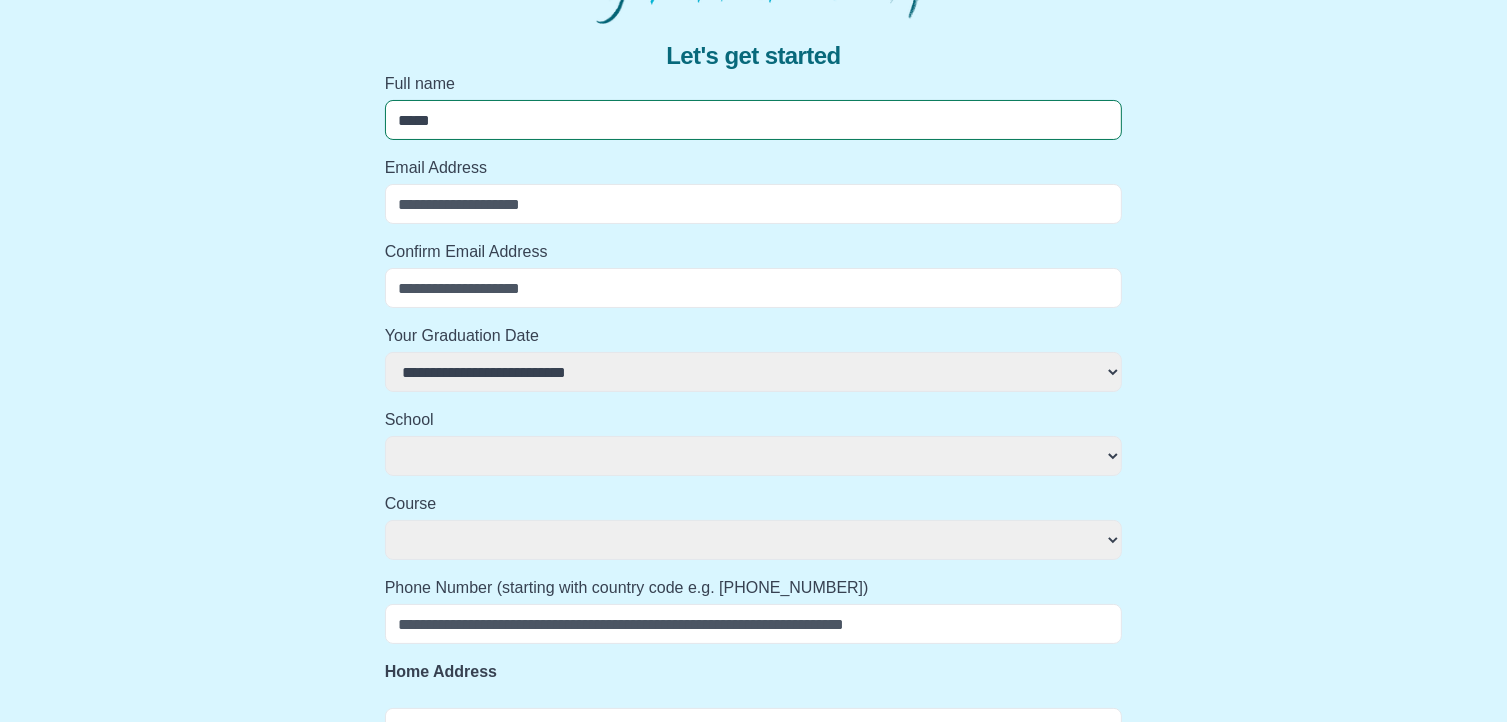 select 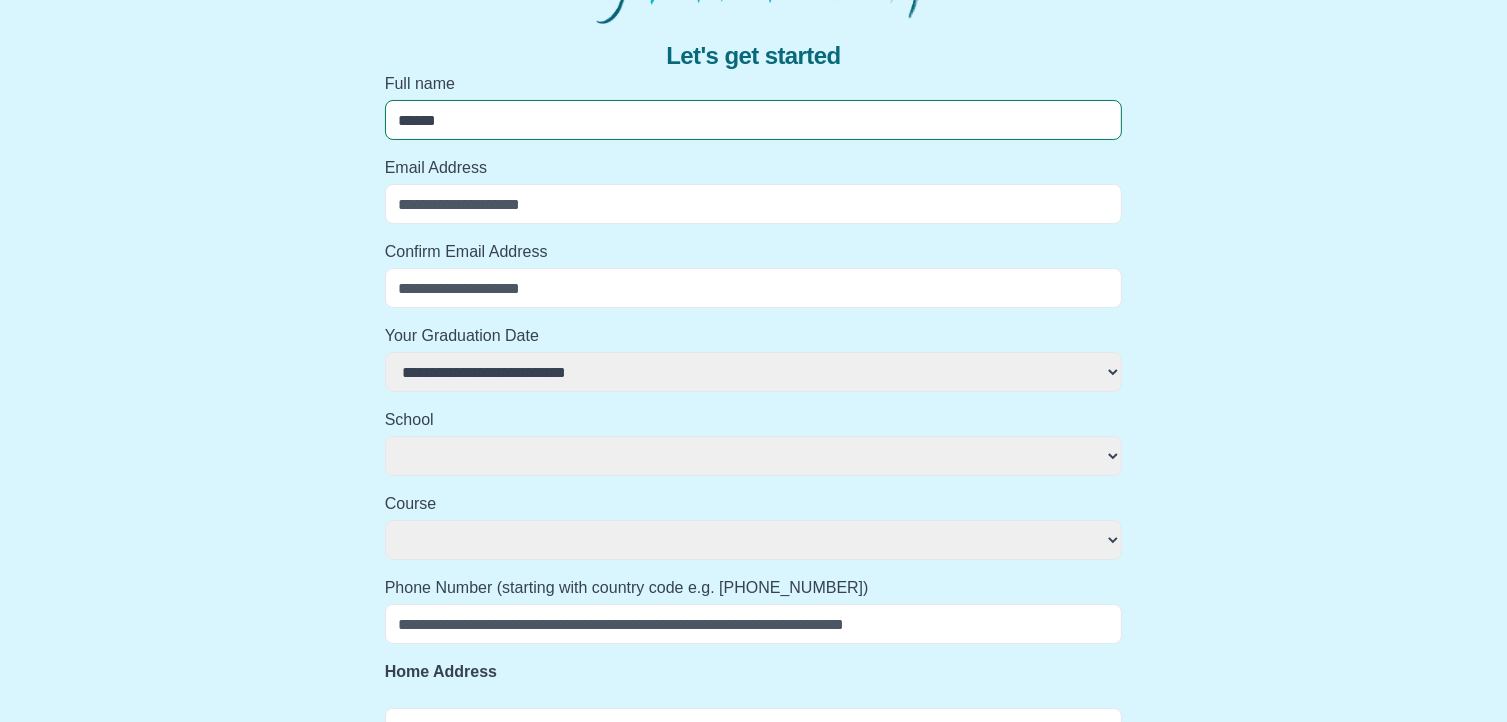 select 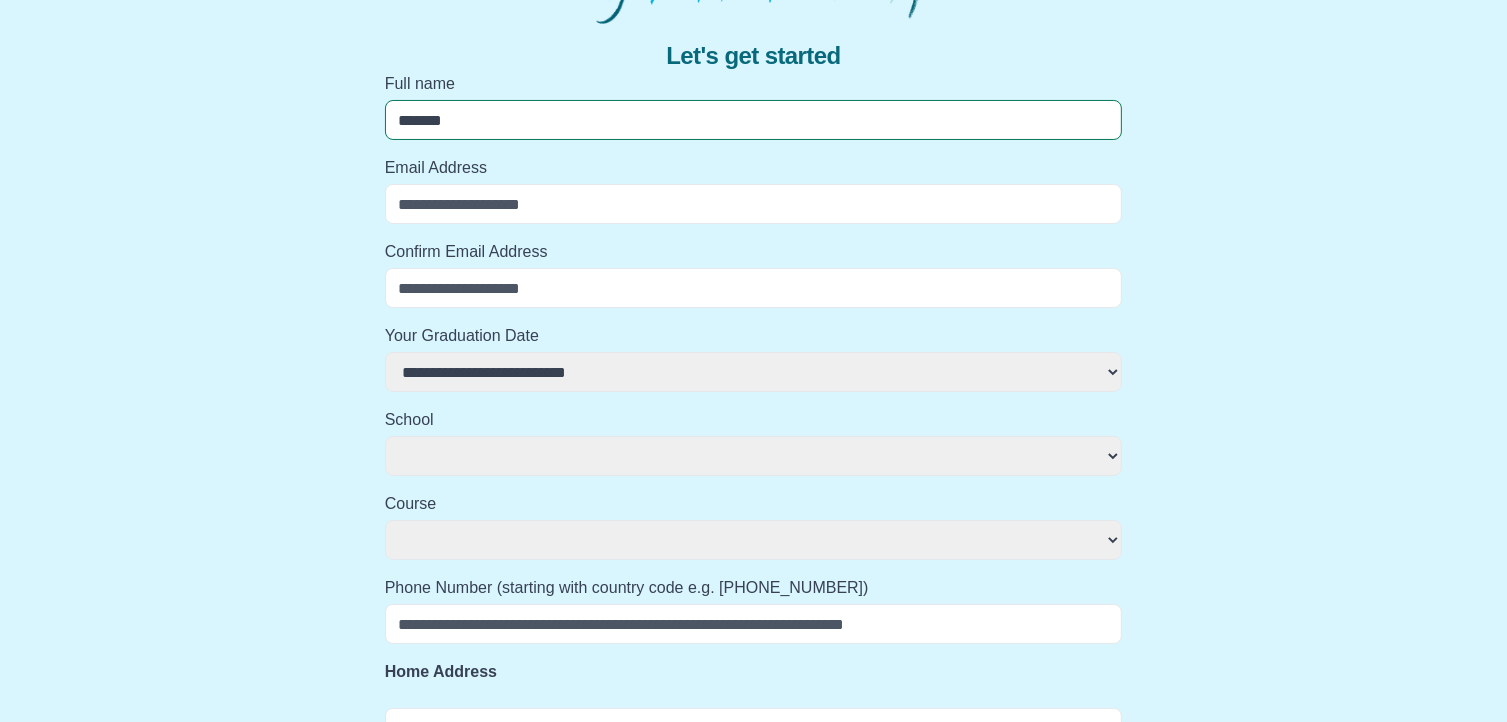 select 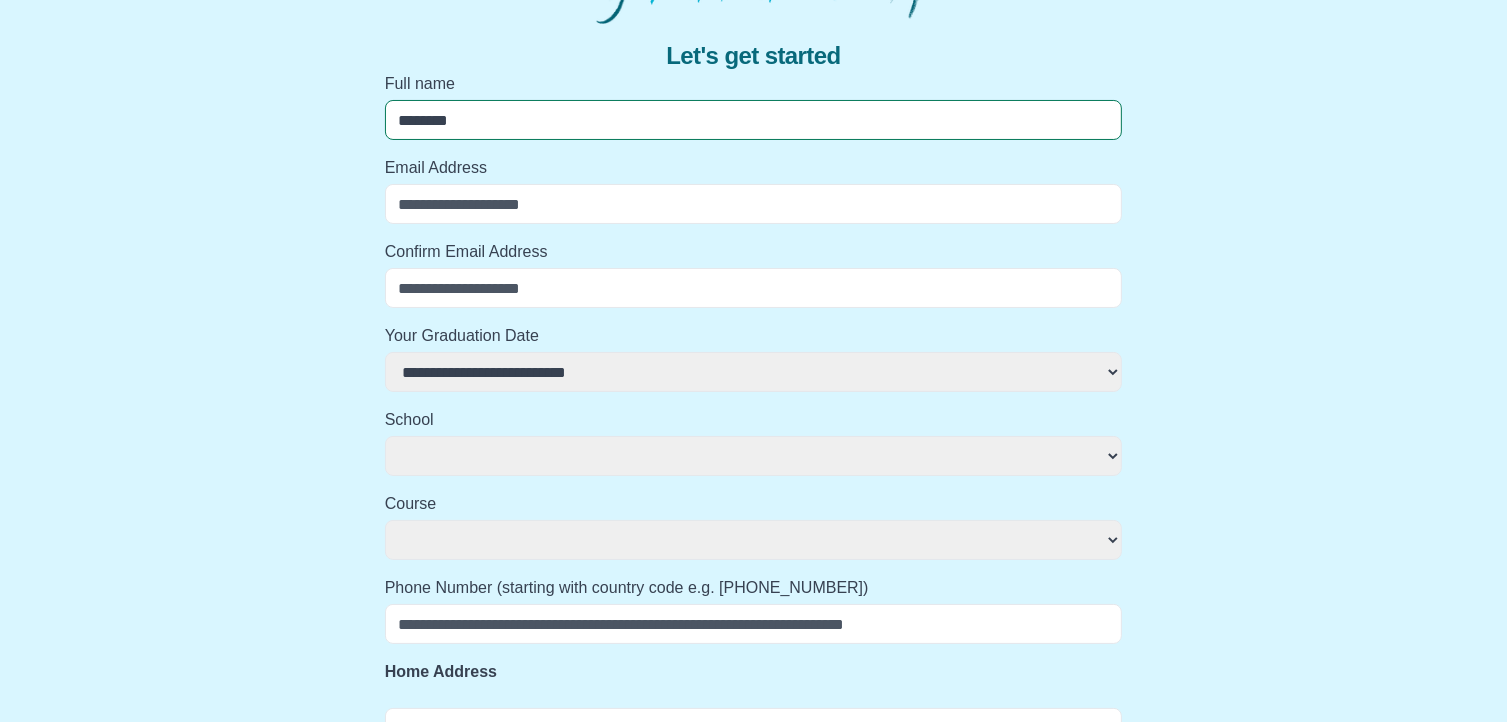select 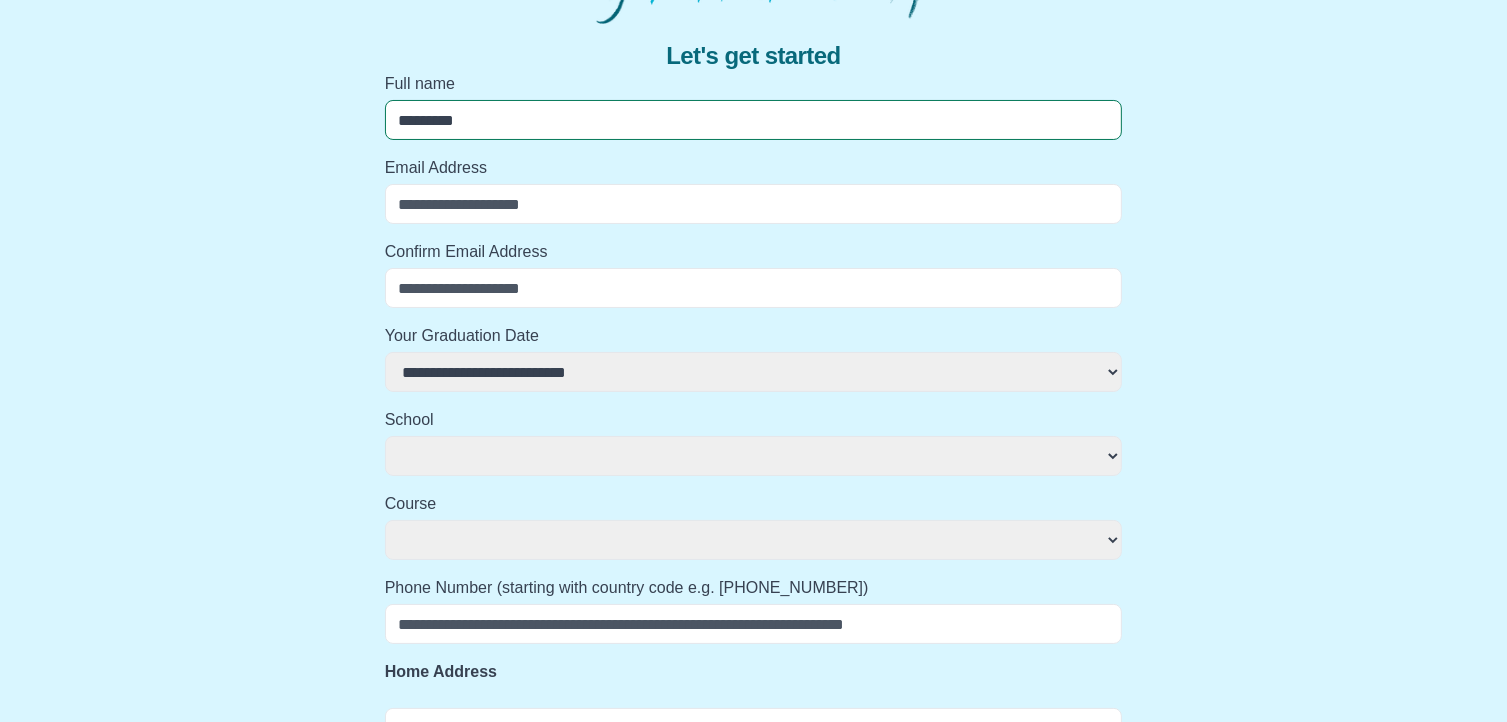 select 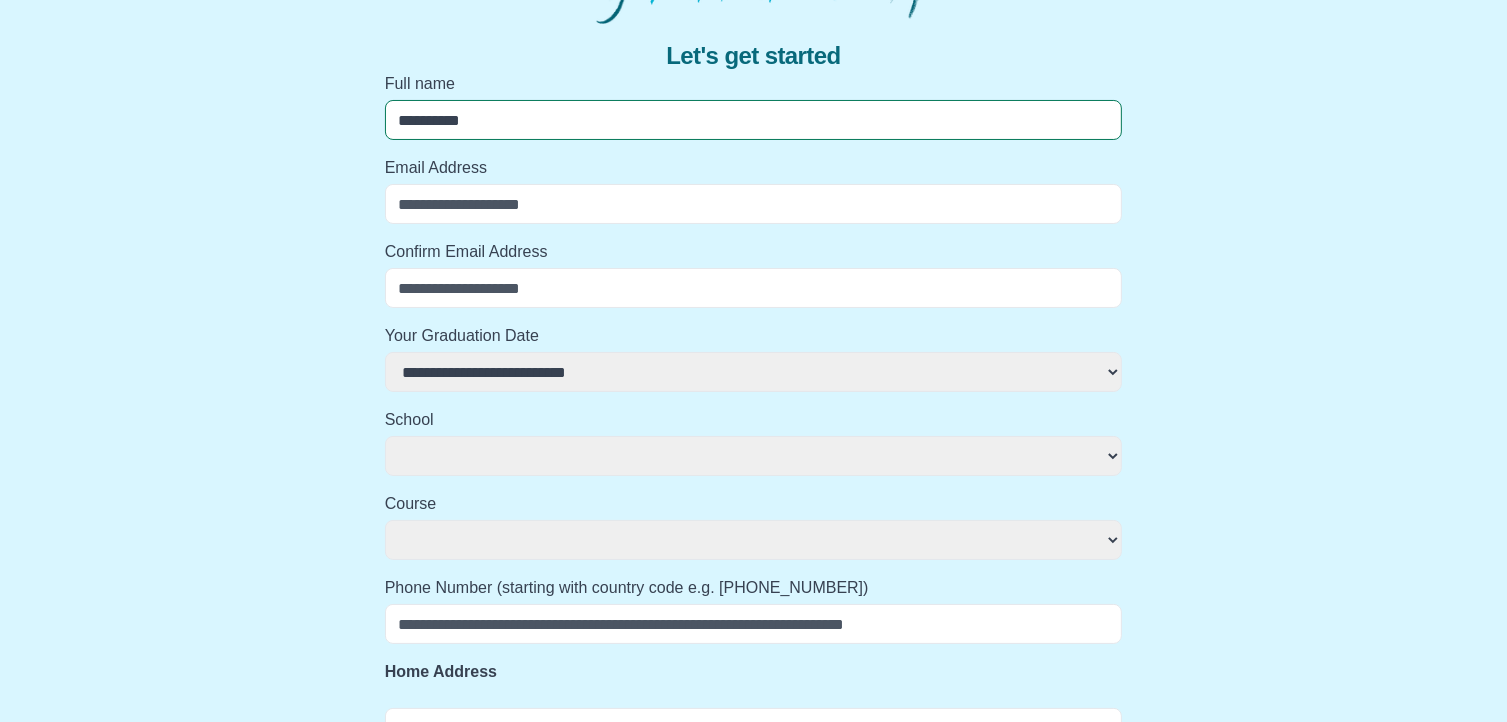 select 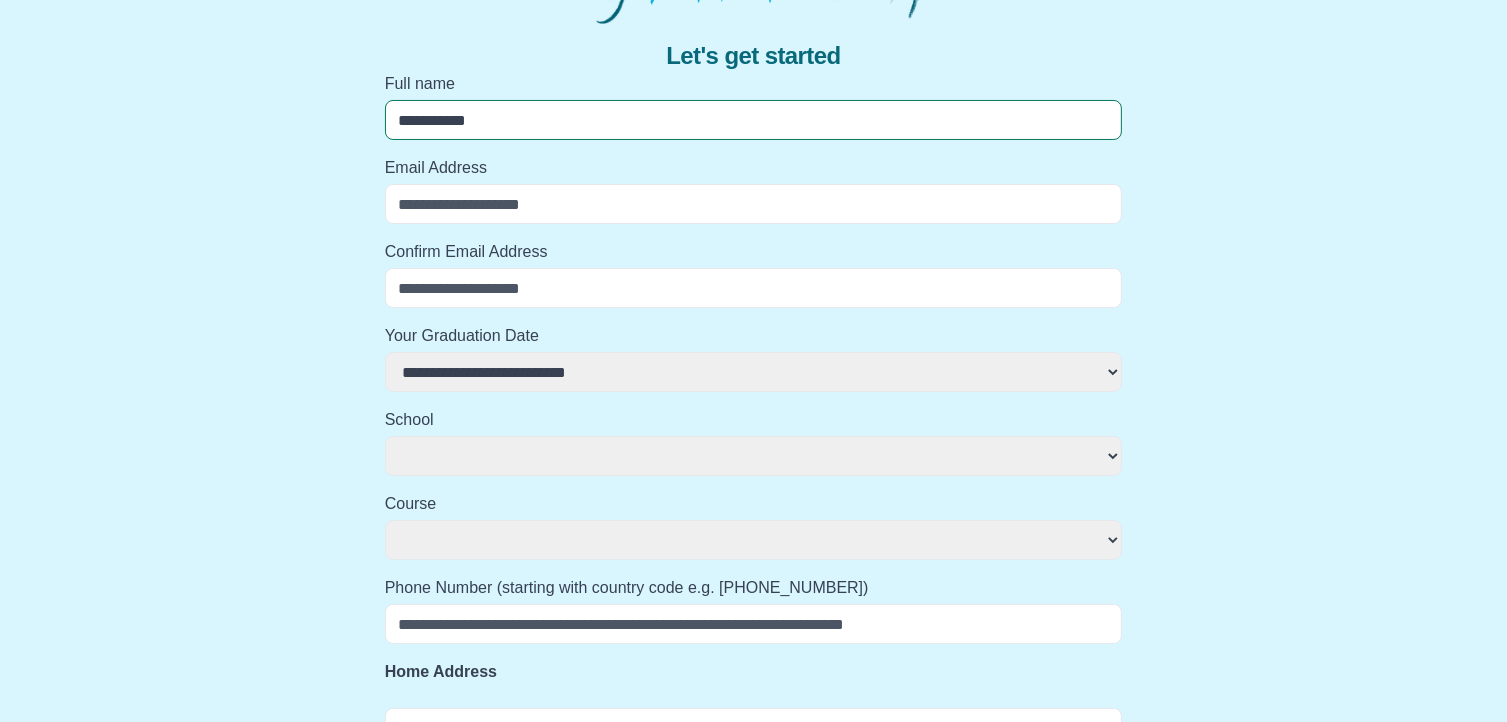 select 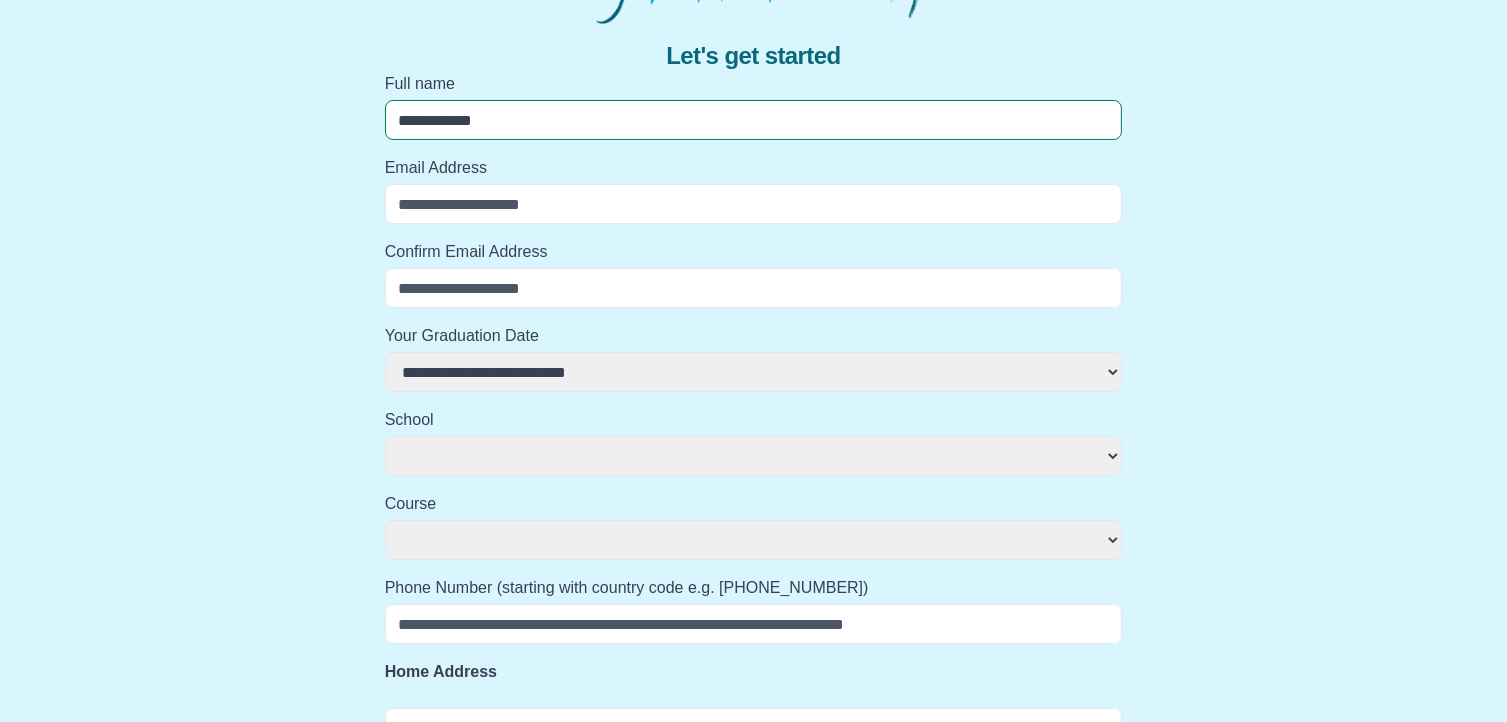 select 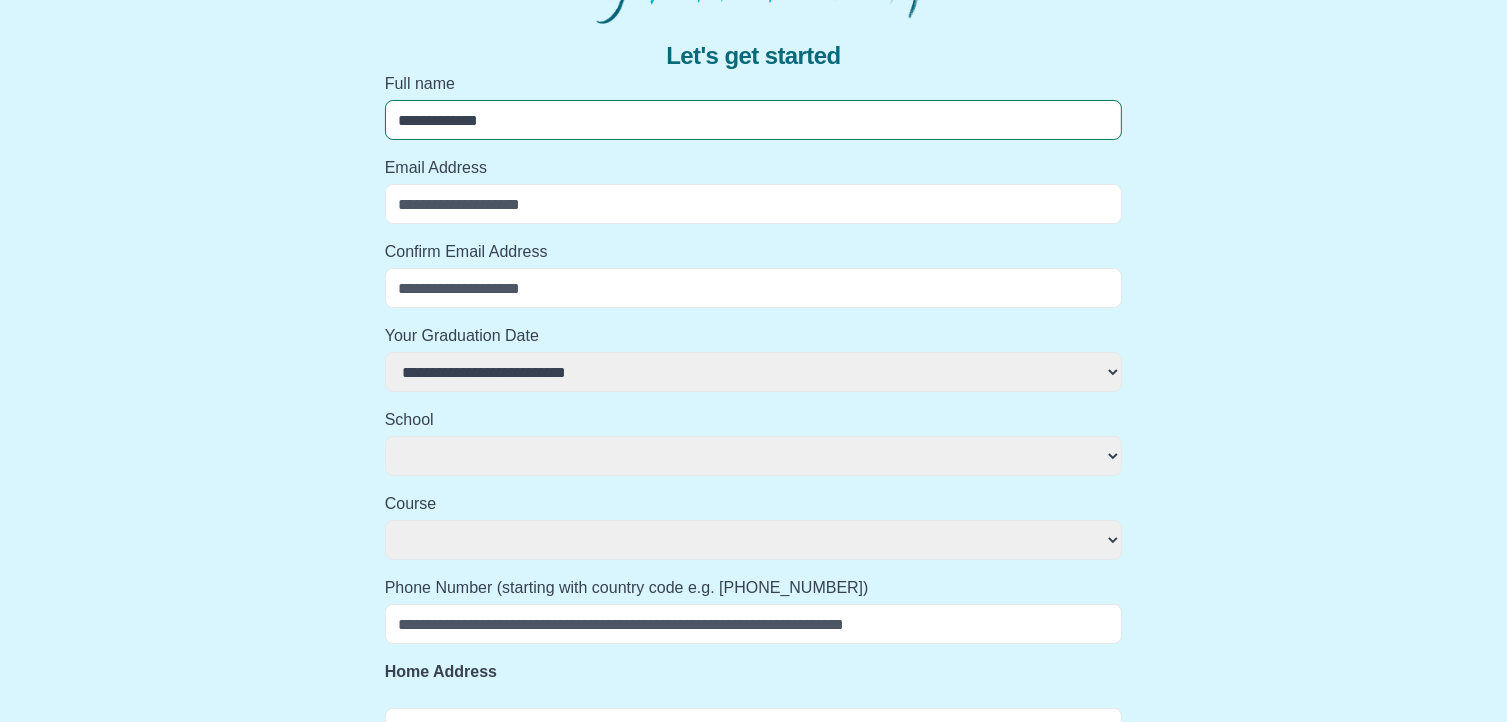 select 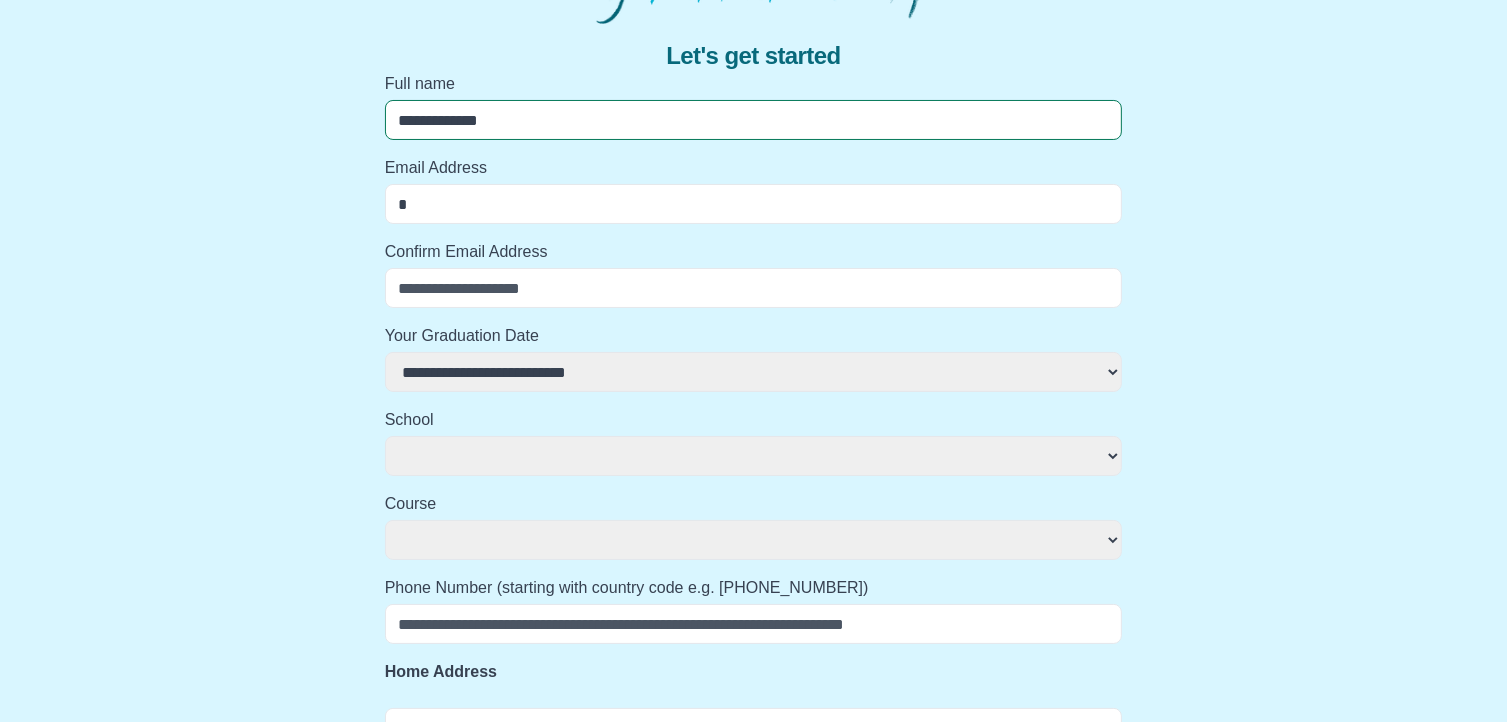 select 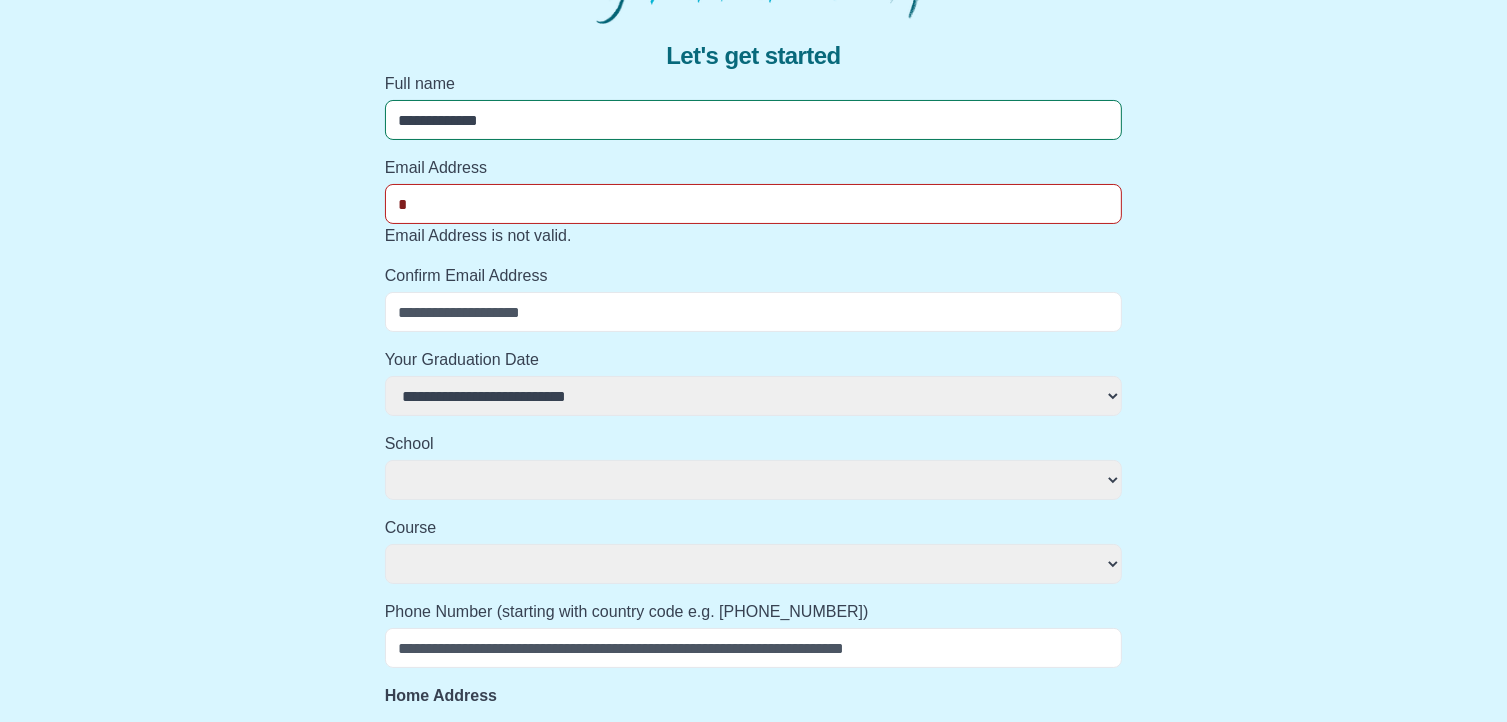 type on "**" 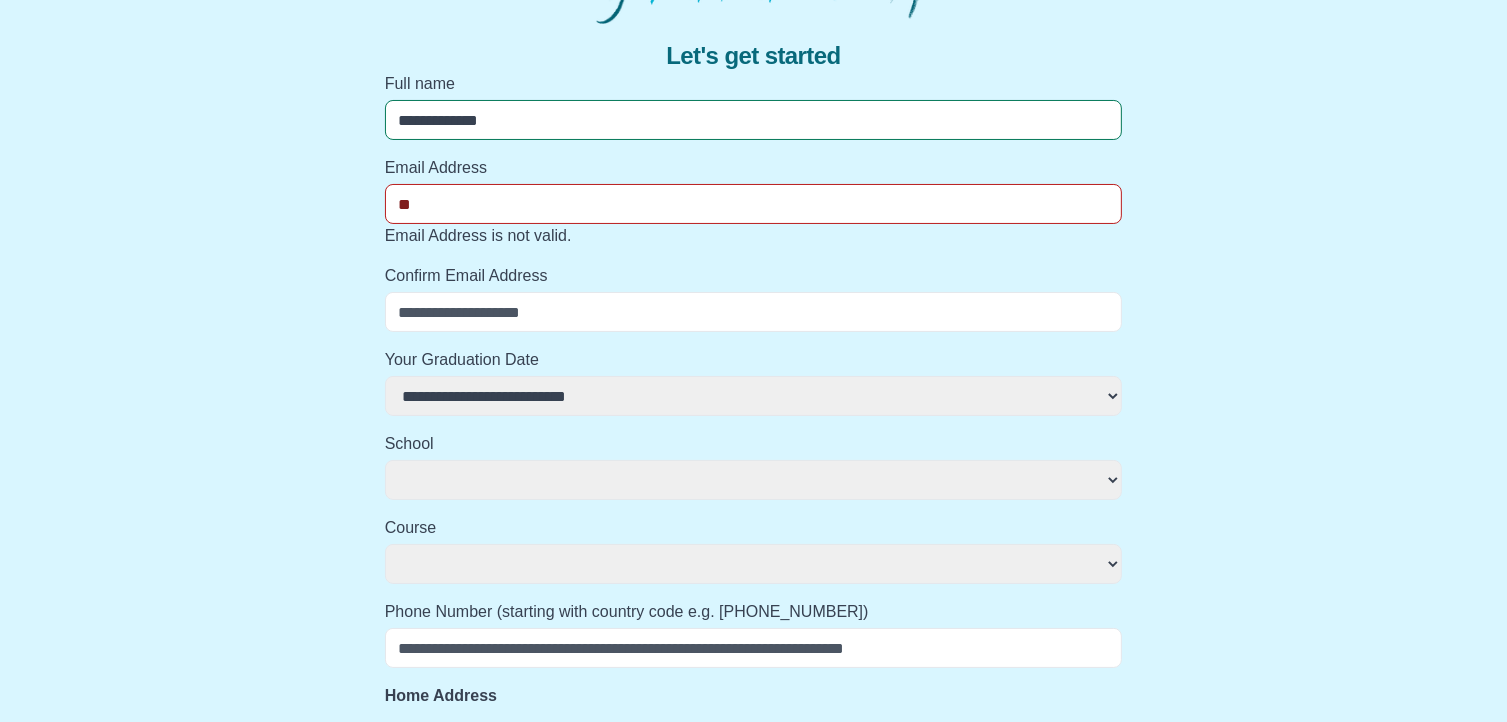 select 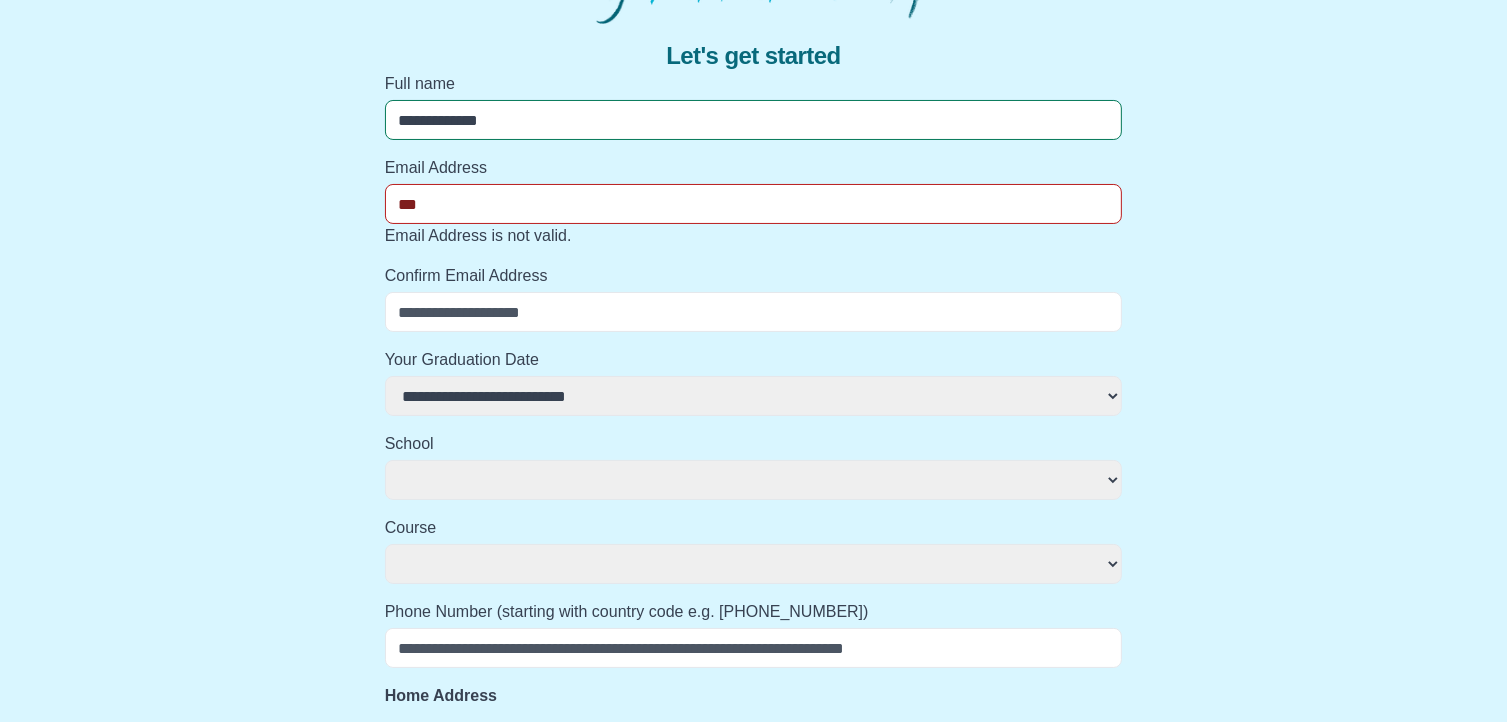 select 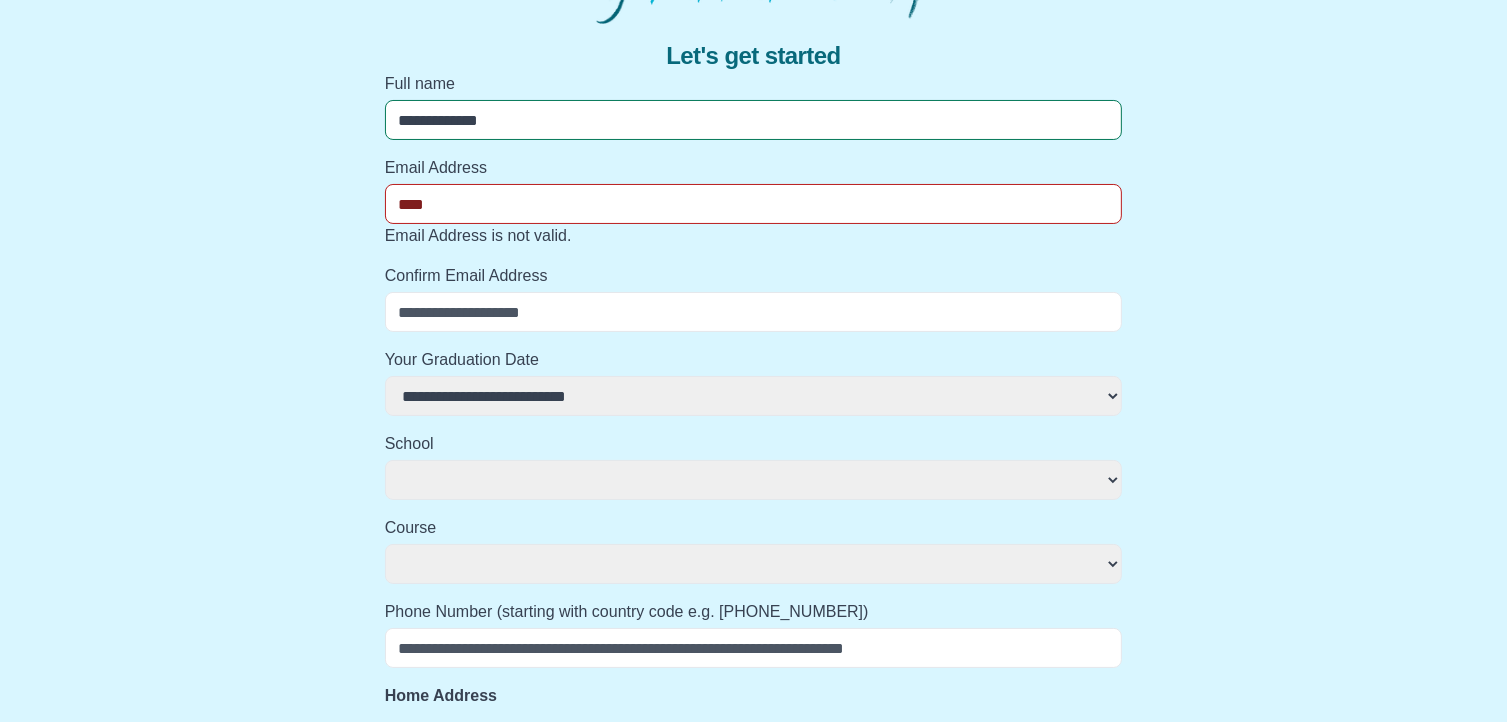 select 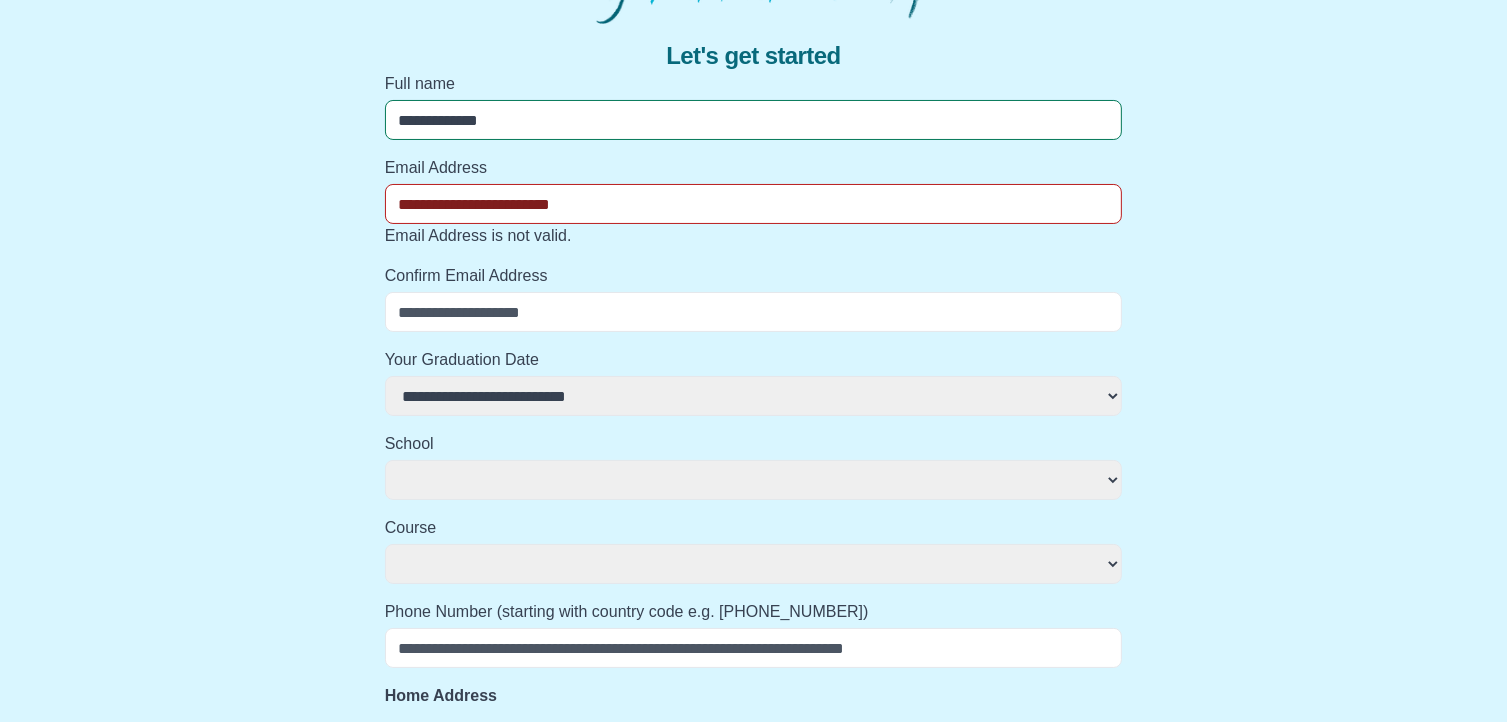 select 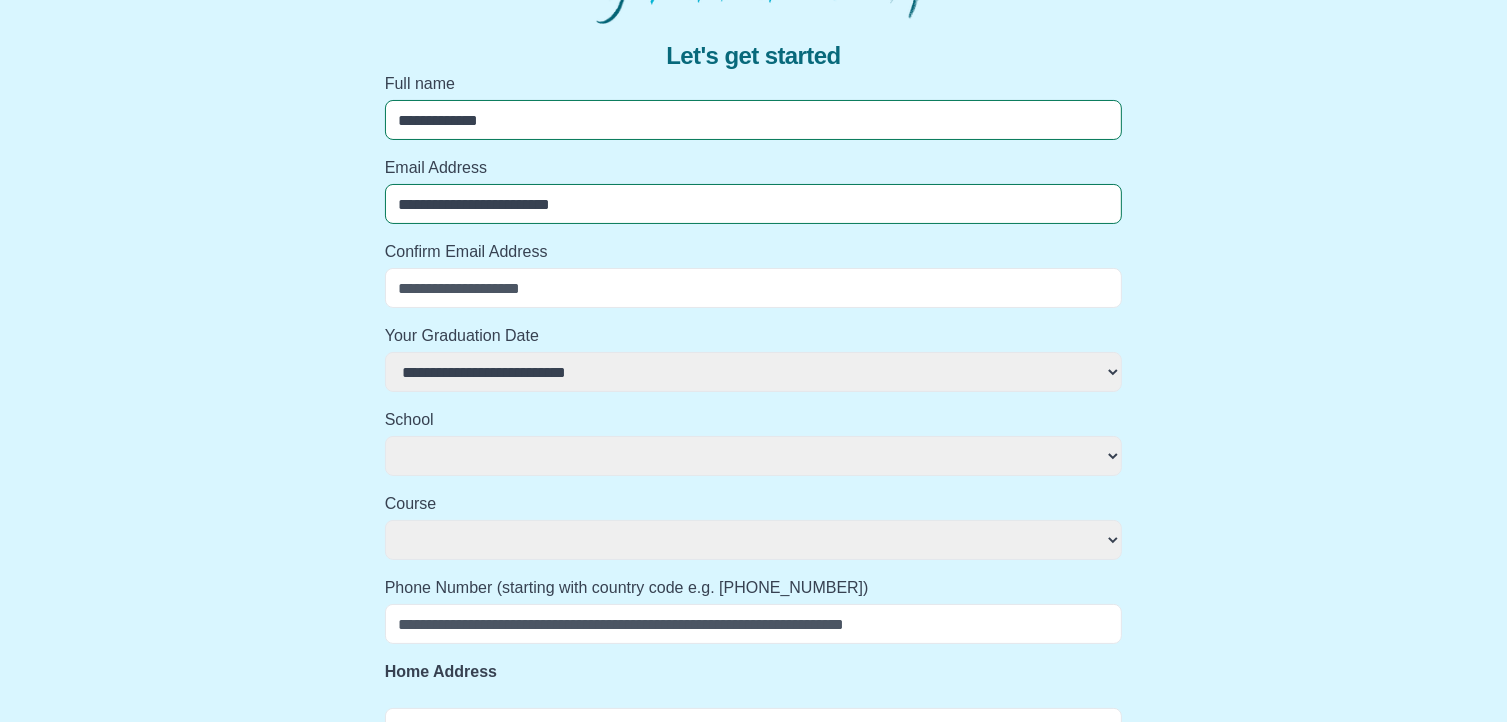 select 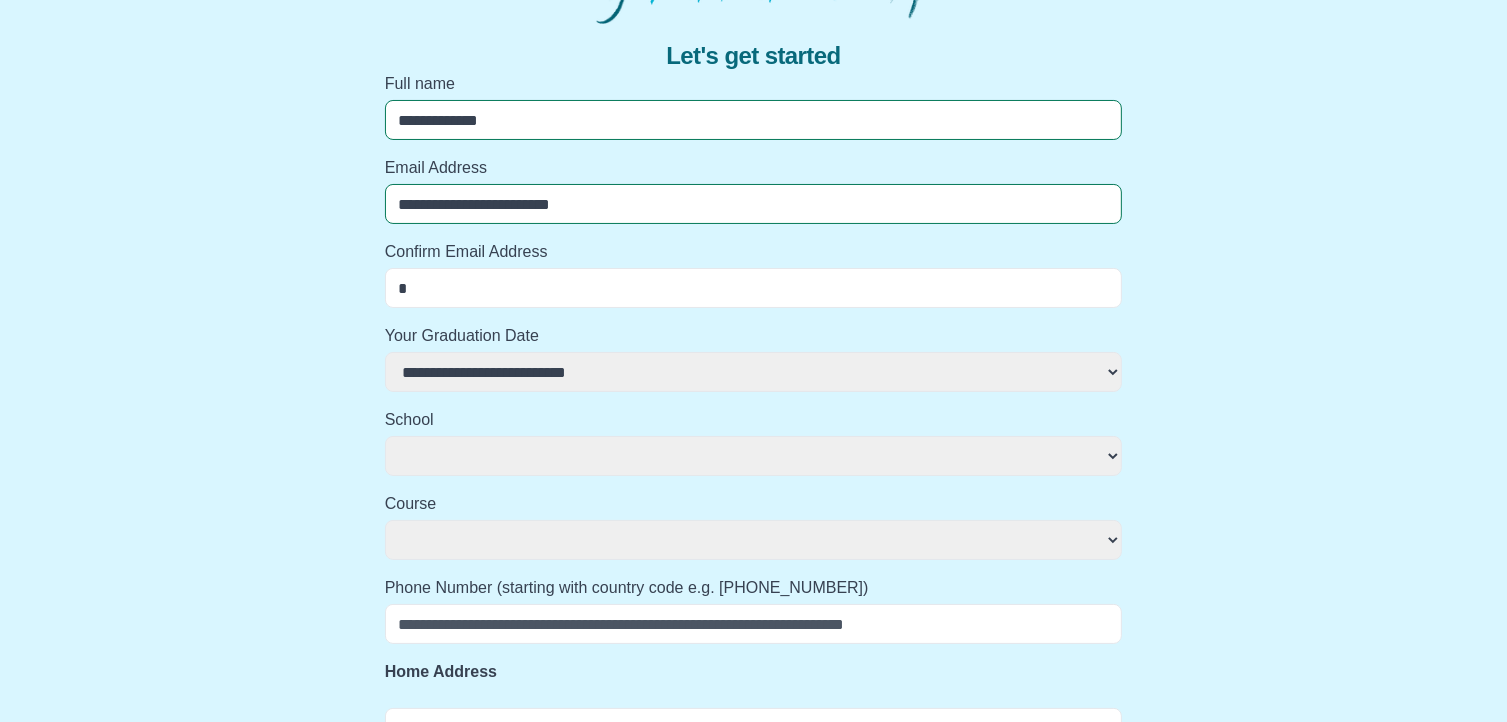 select 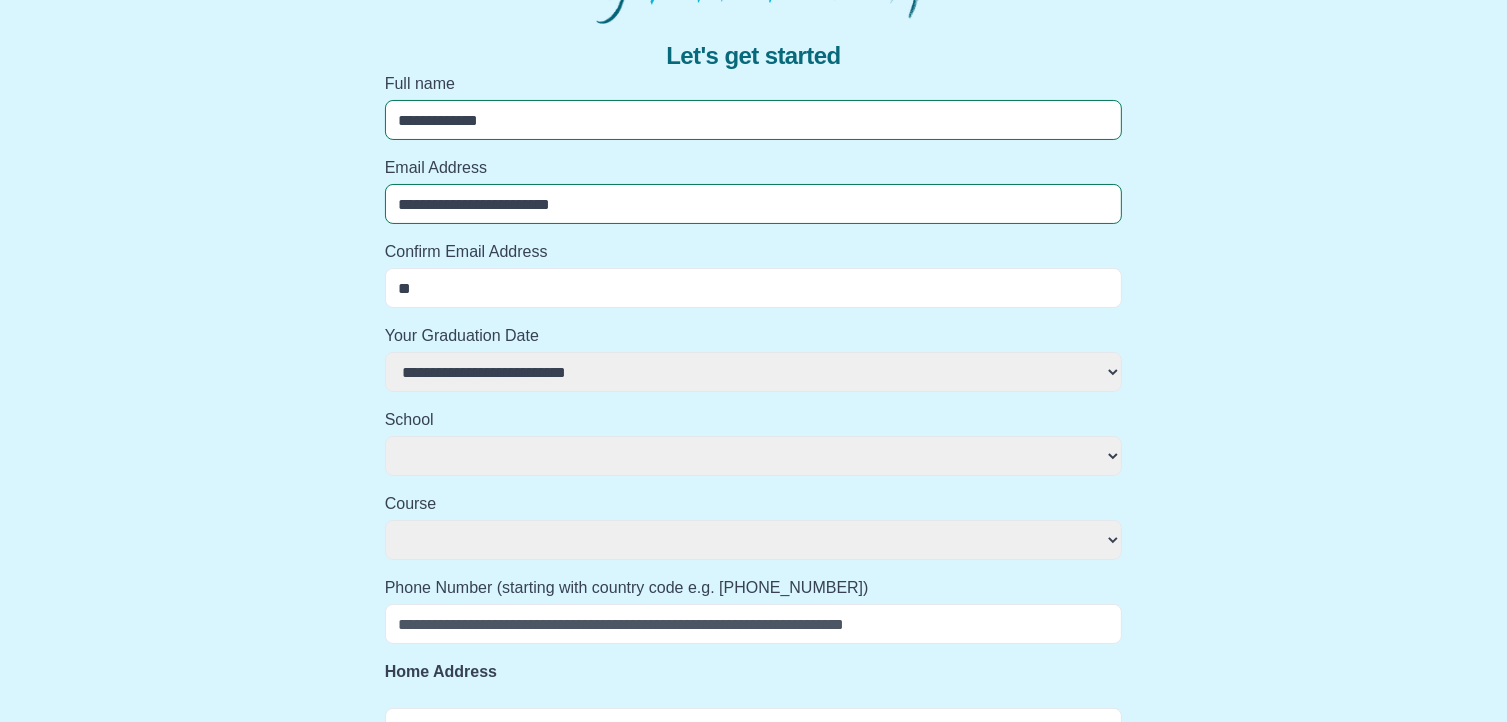 select 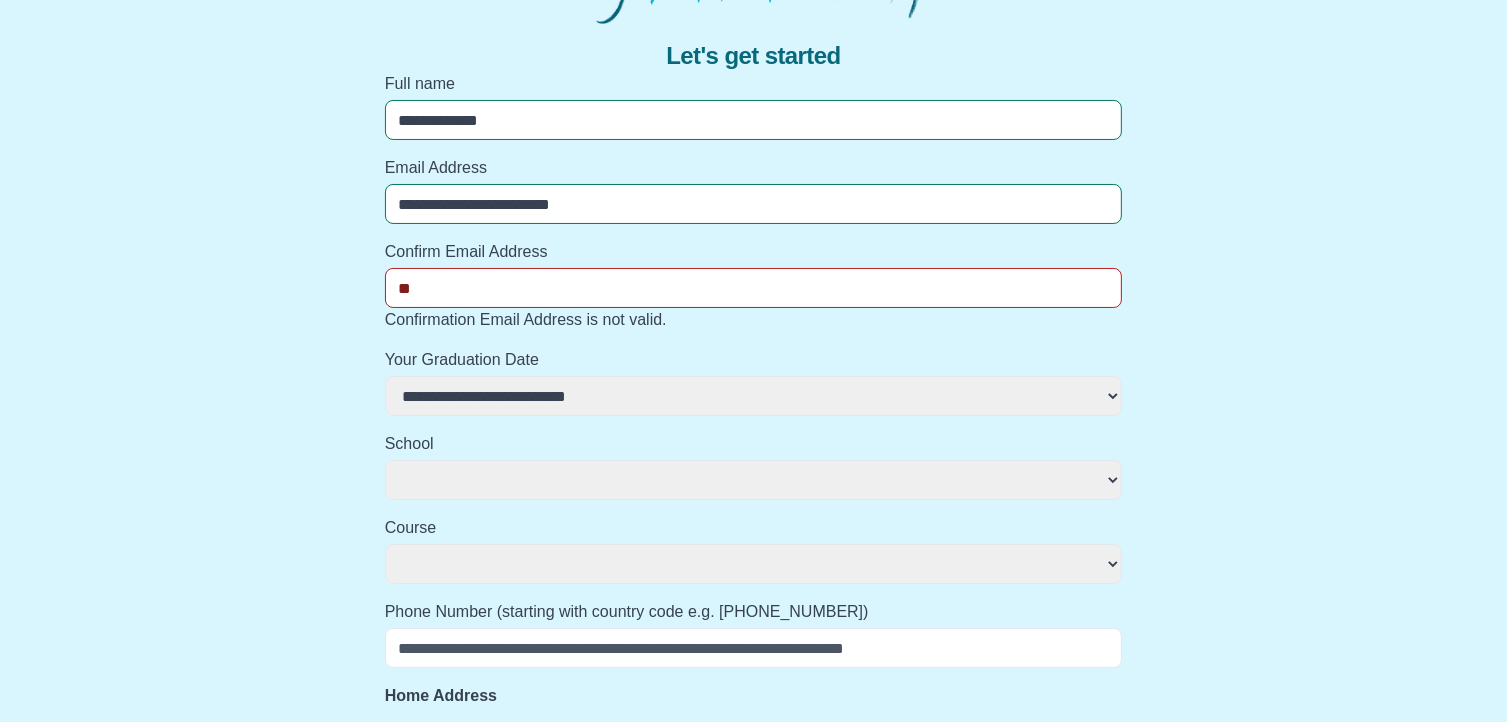 type on "***" 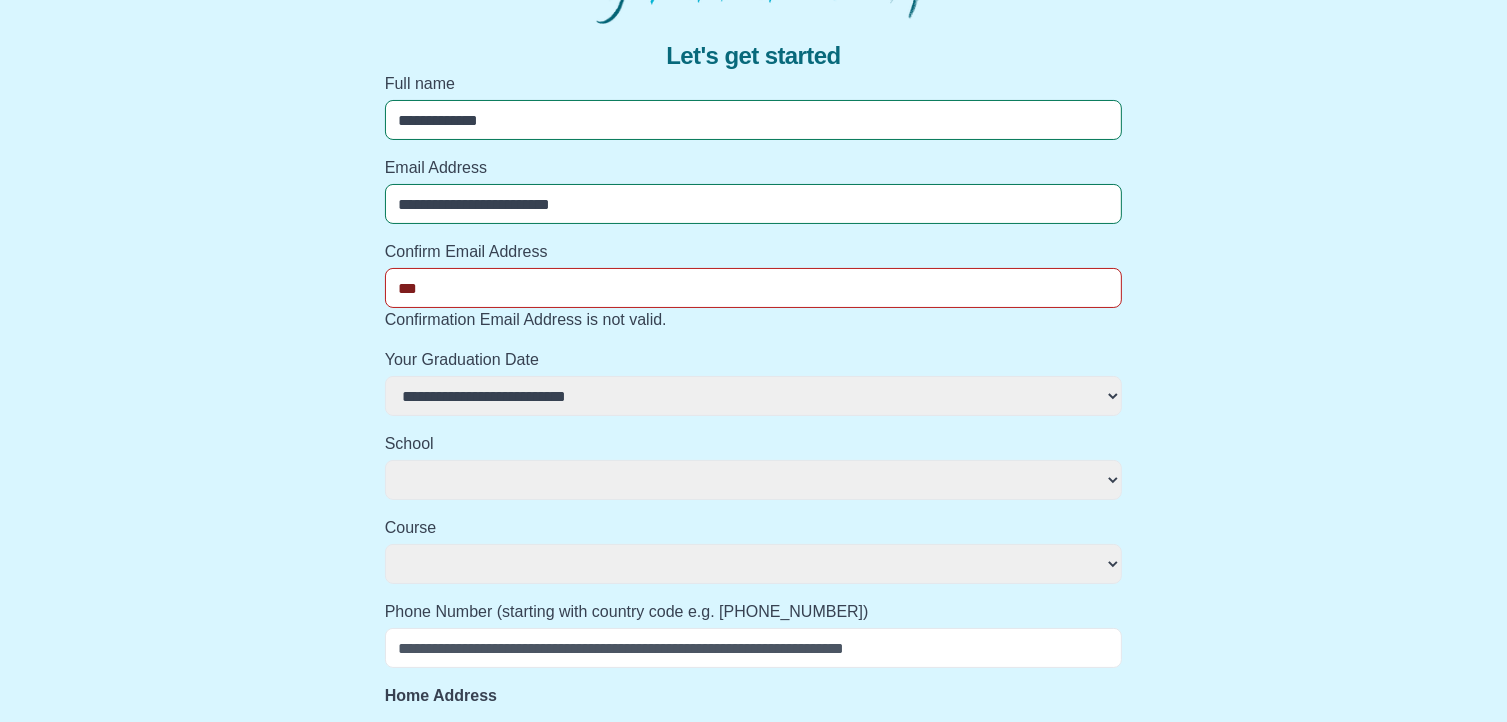 select 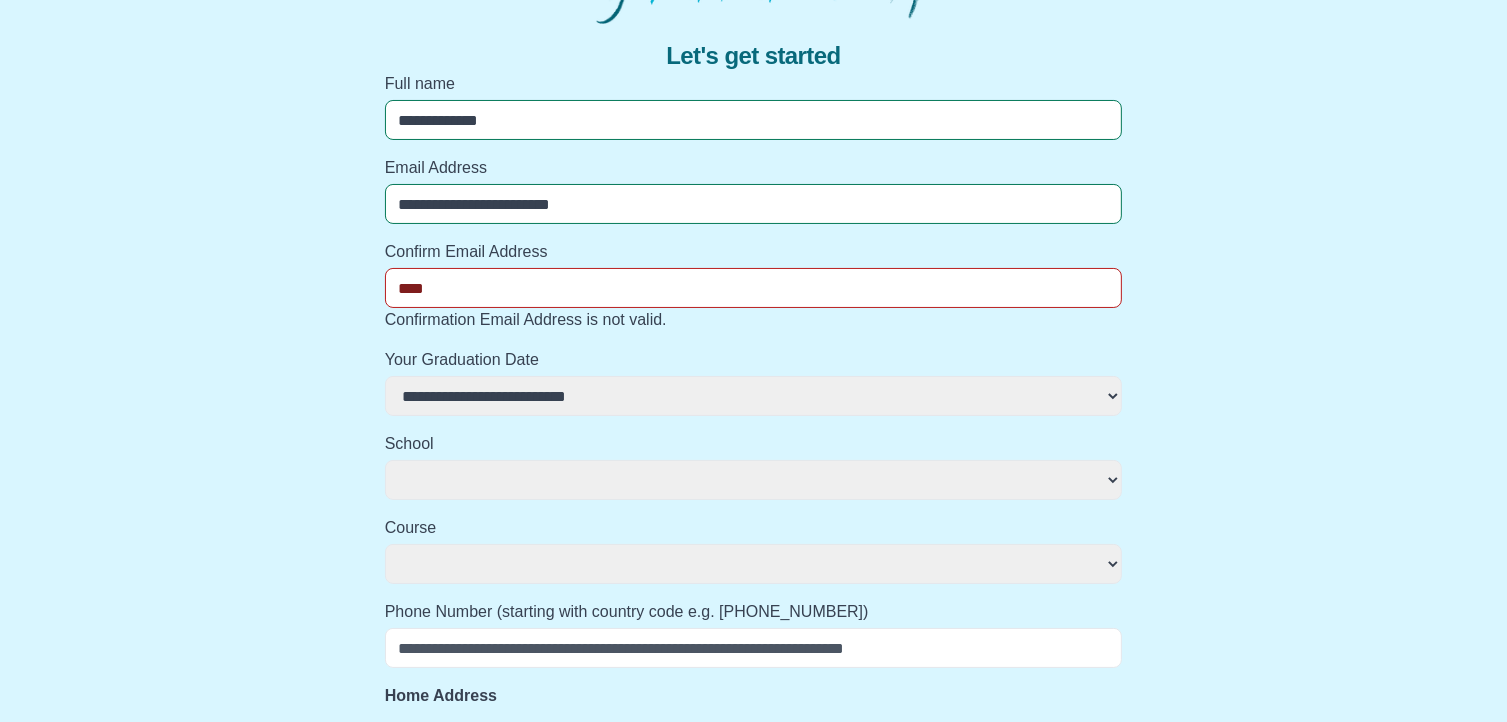 select 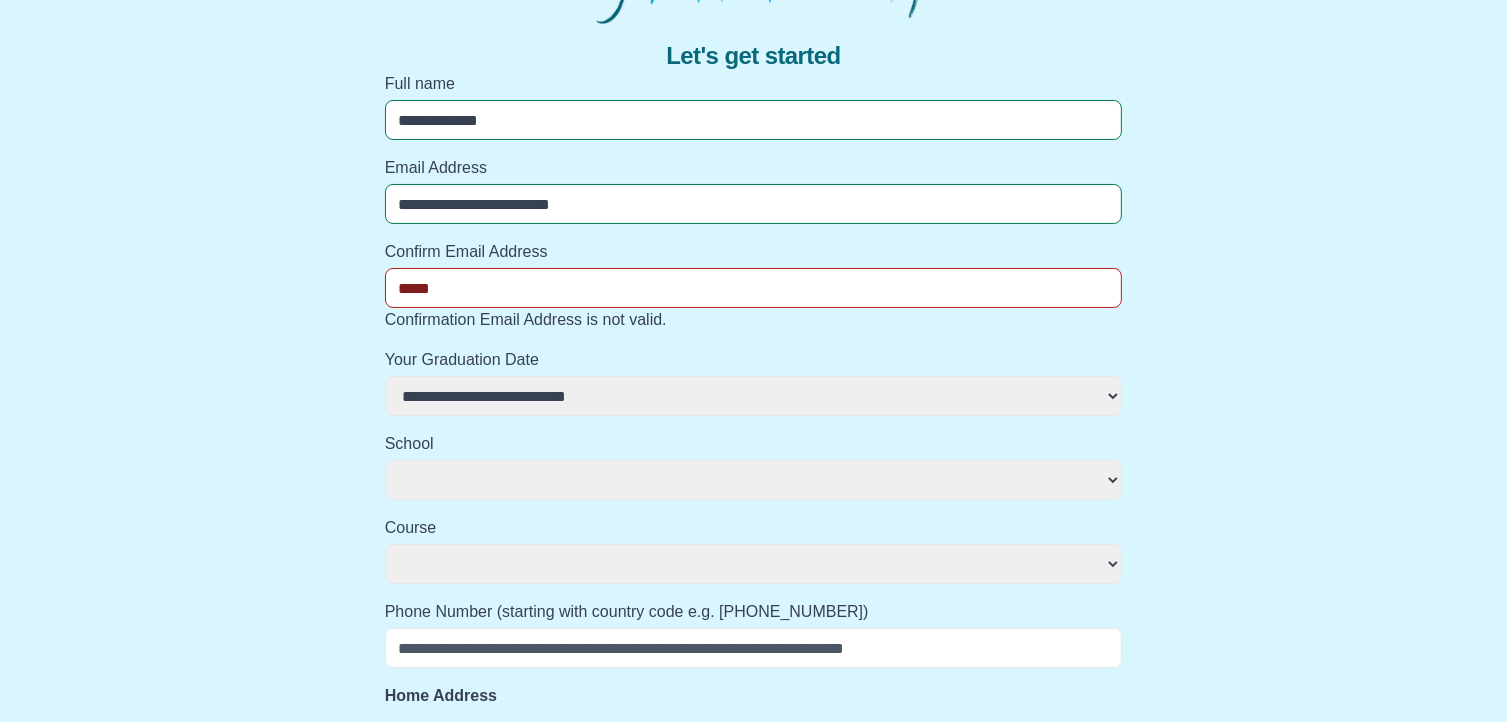 select 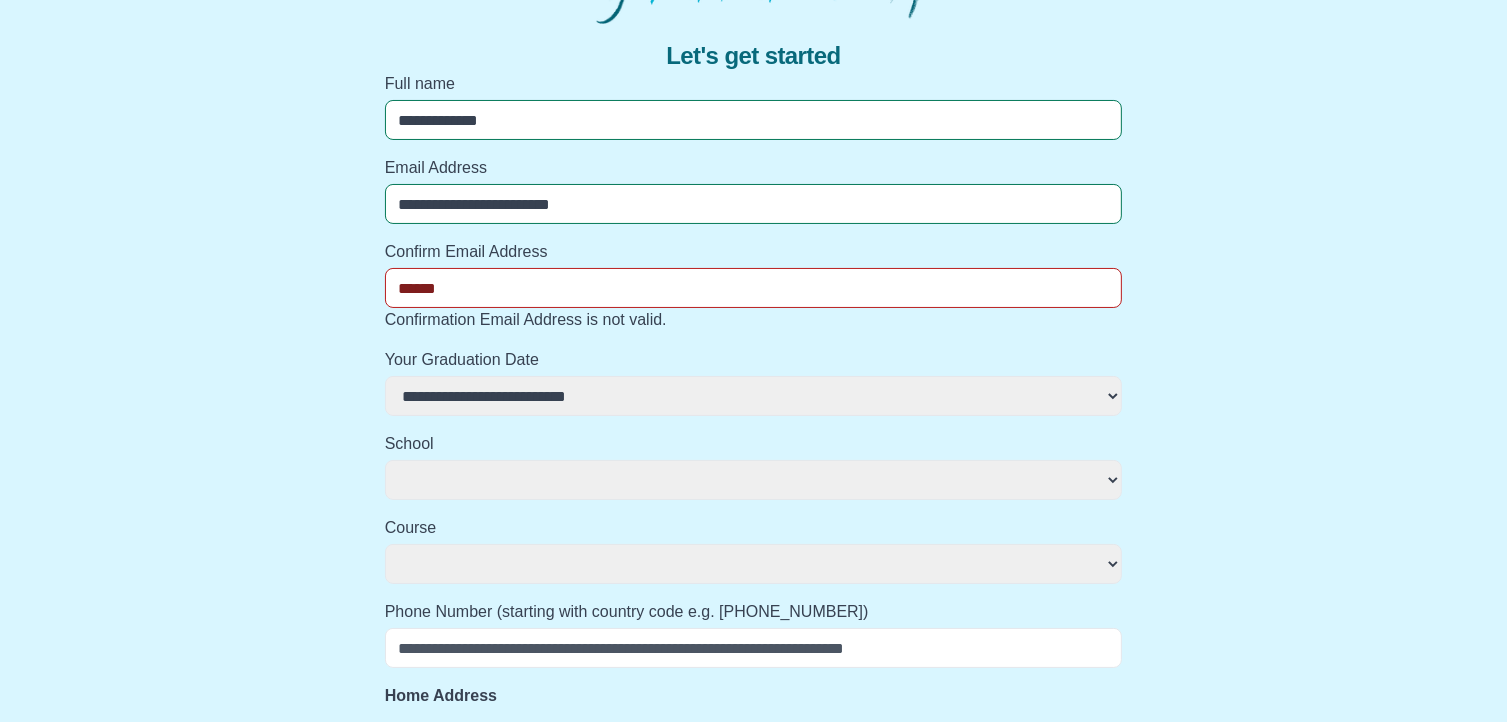 select 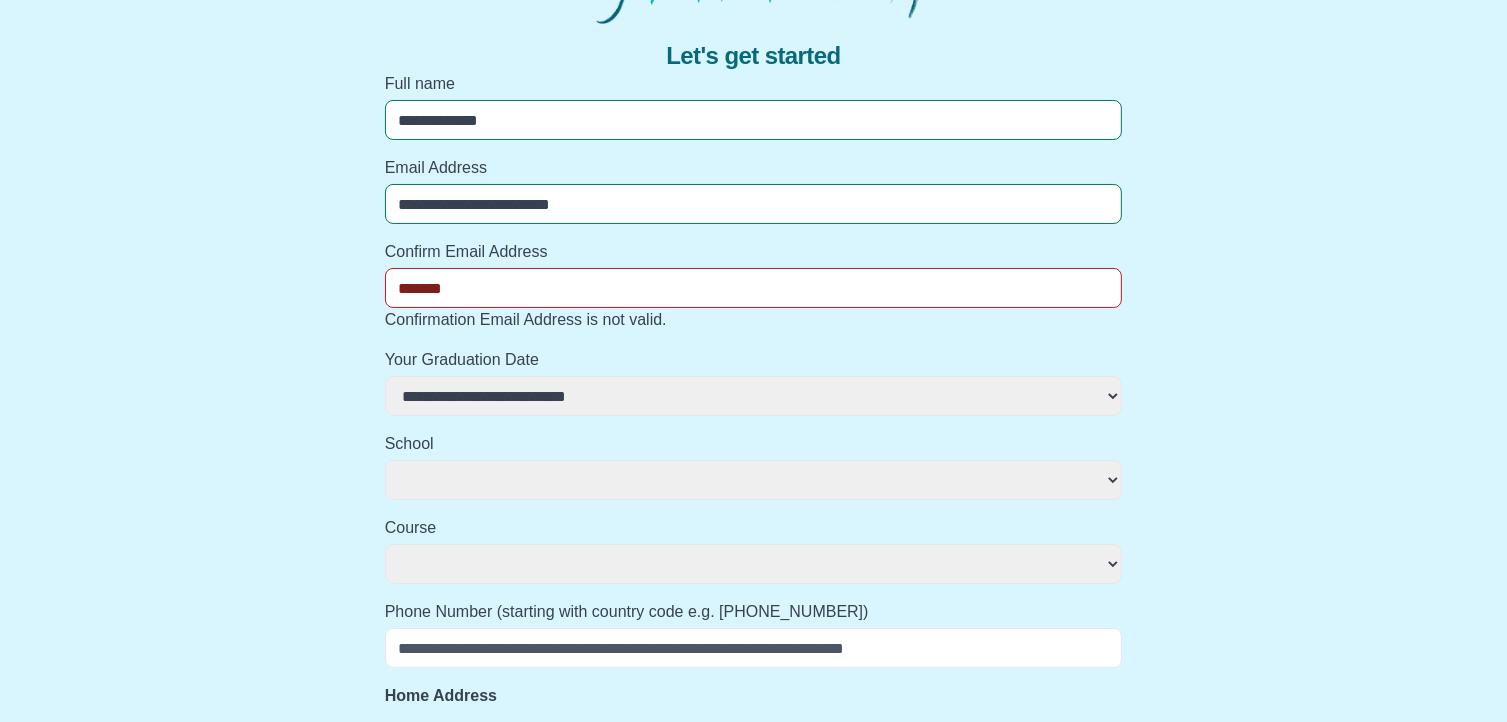 select 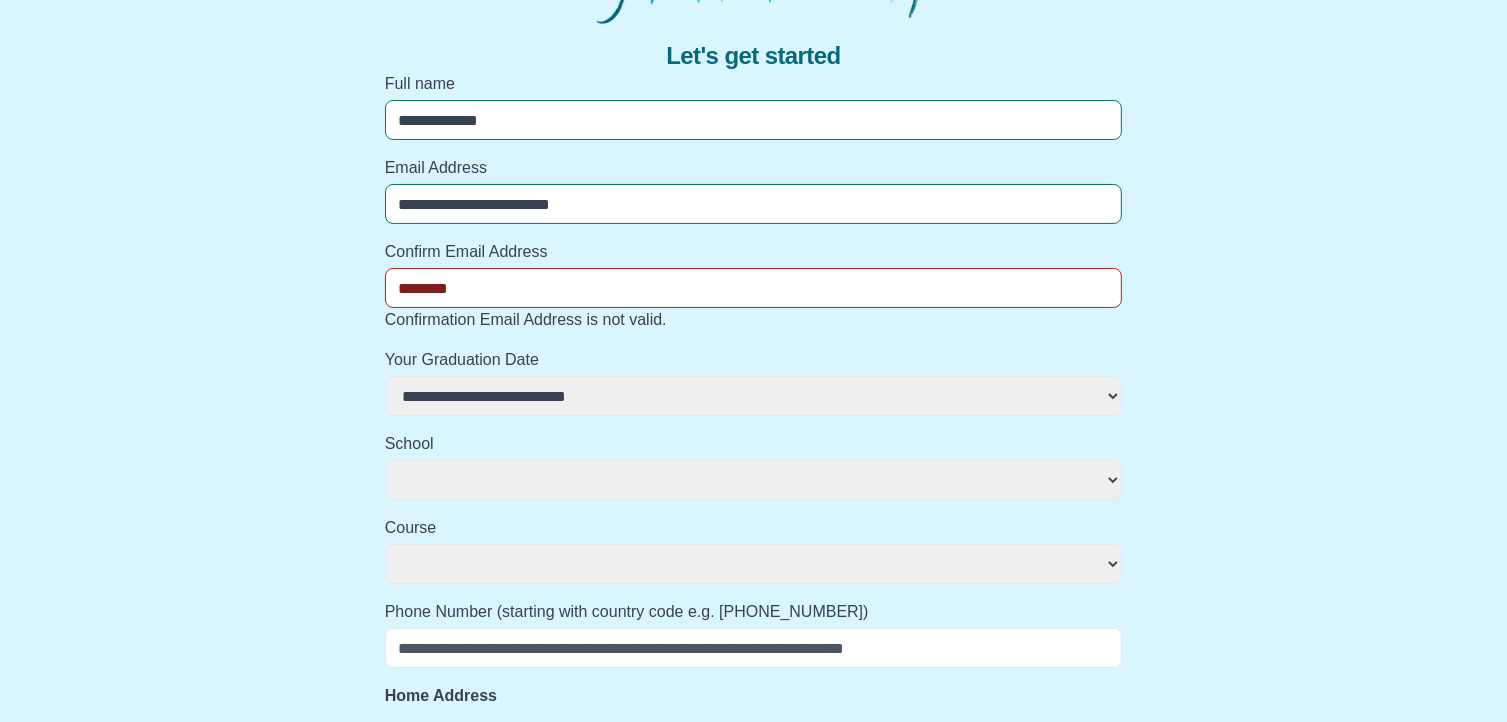 select 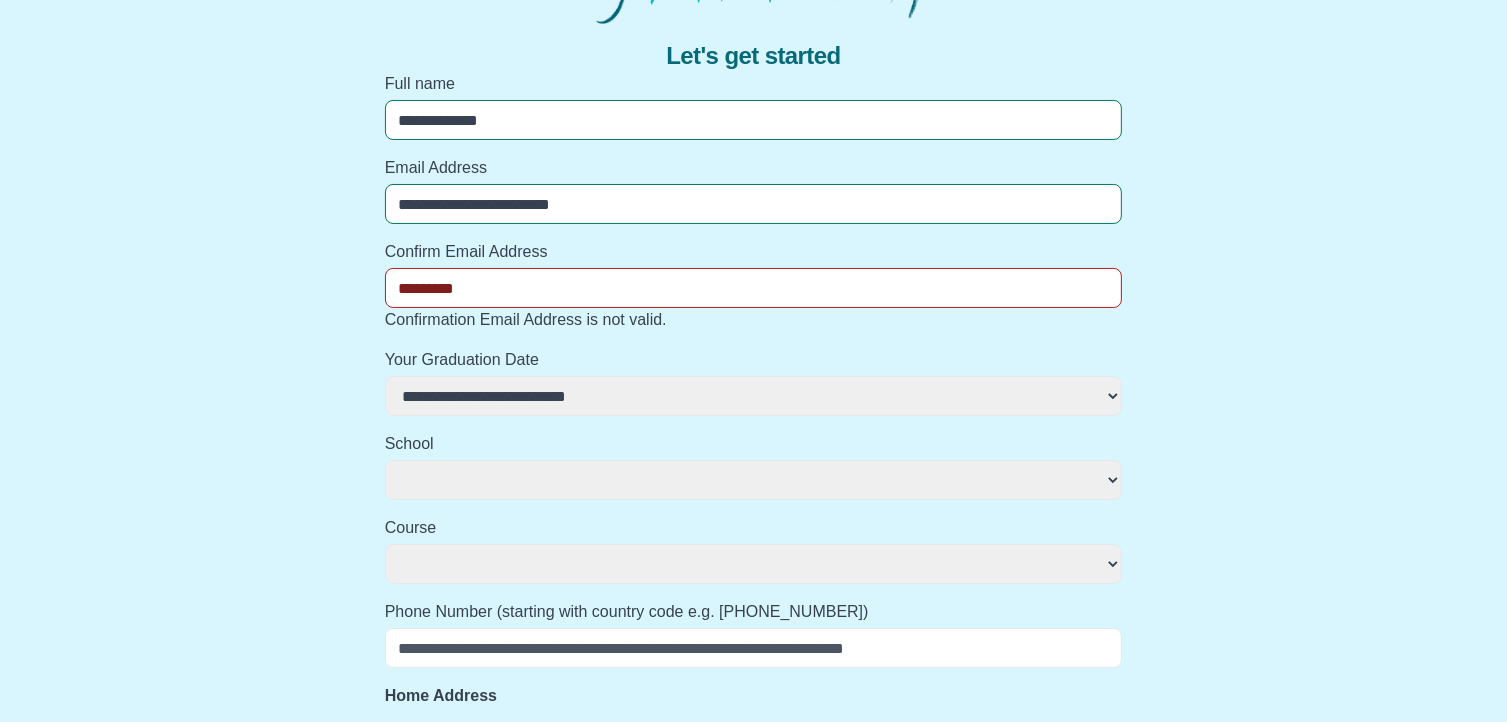 select 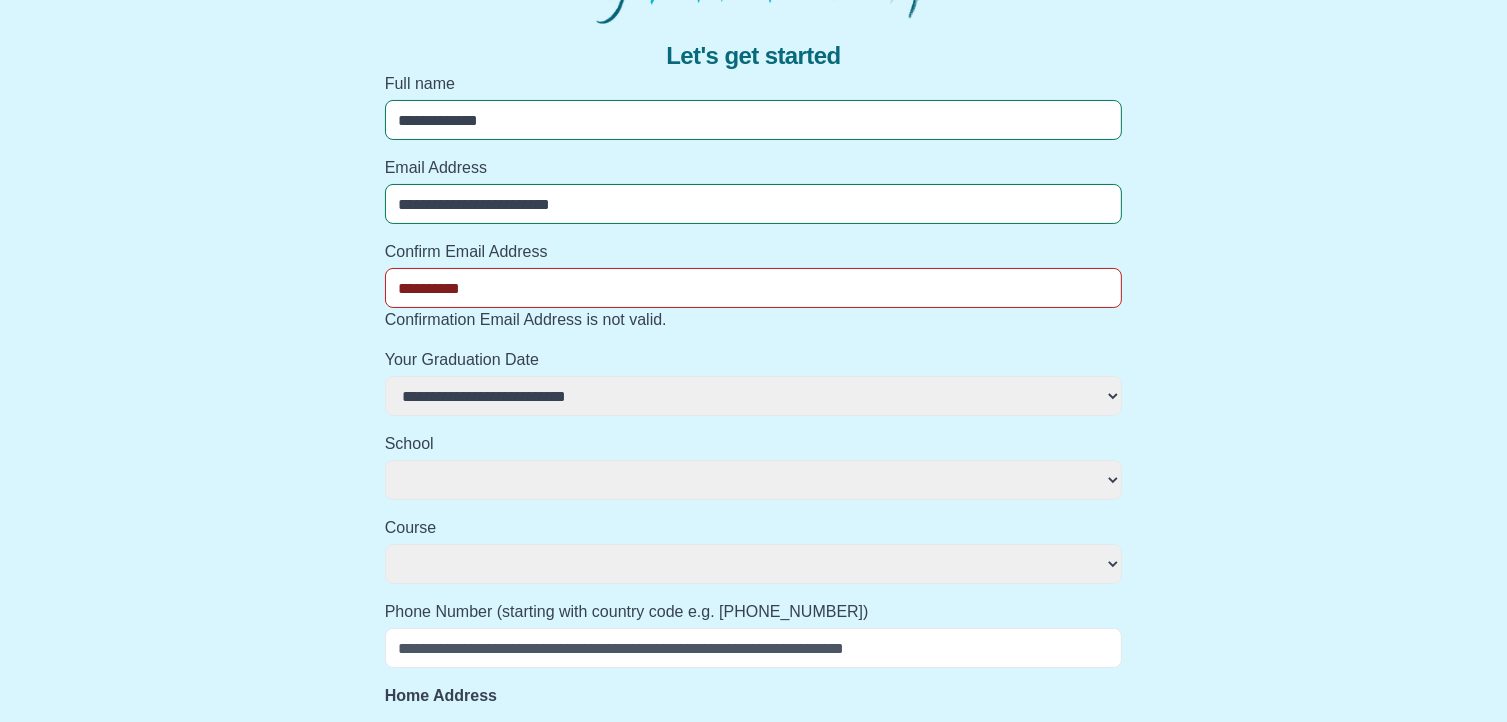 select 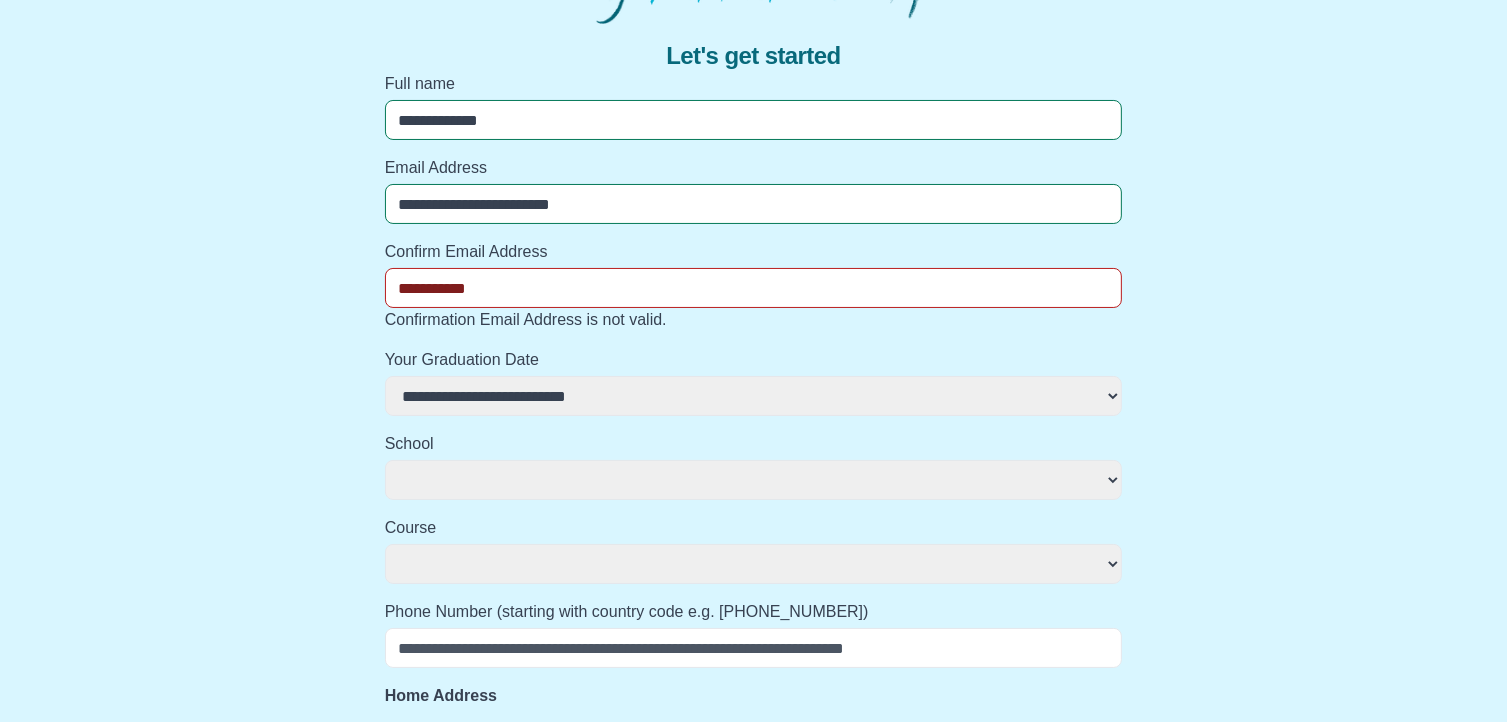 select 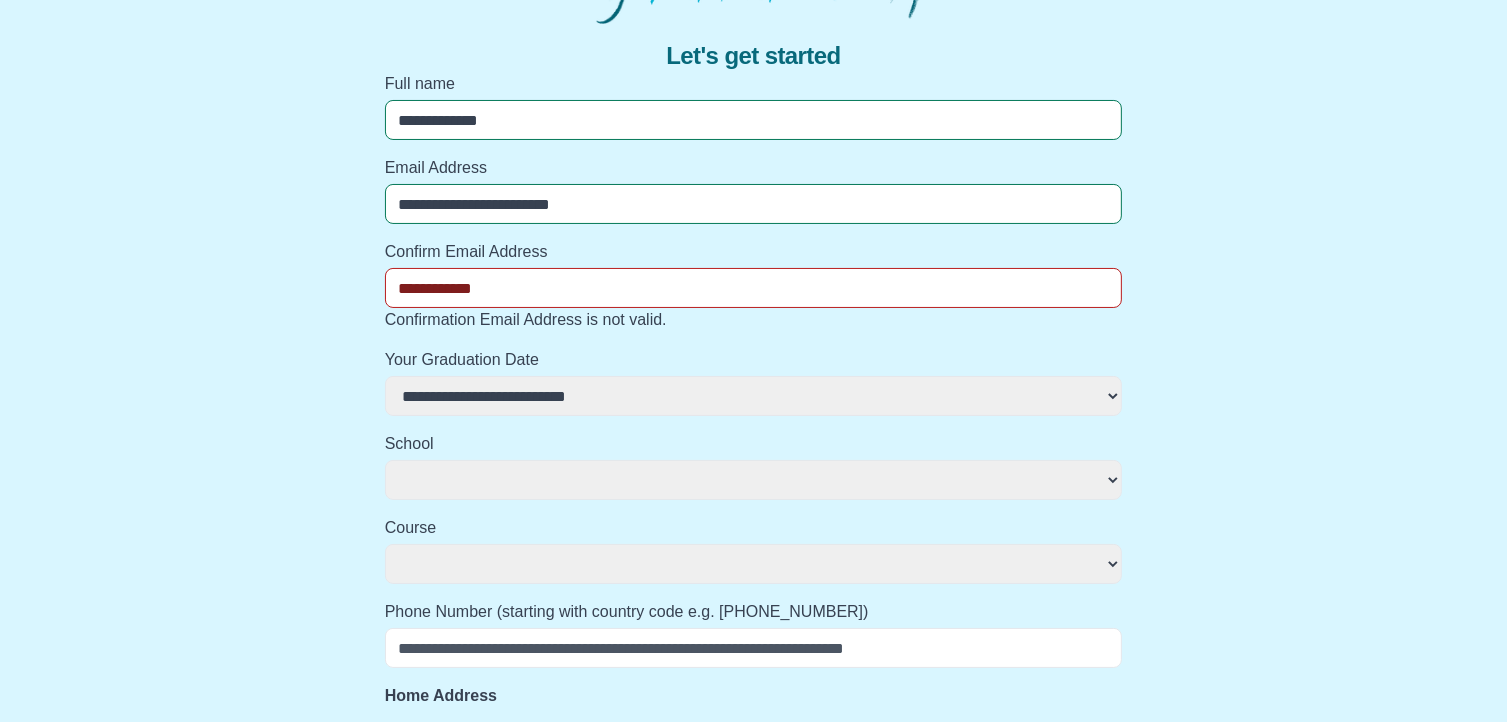 select 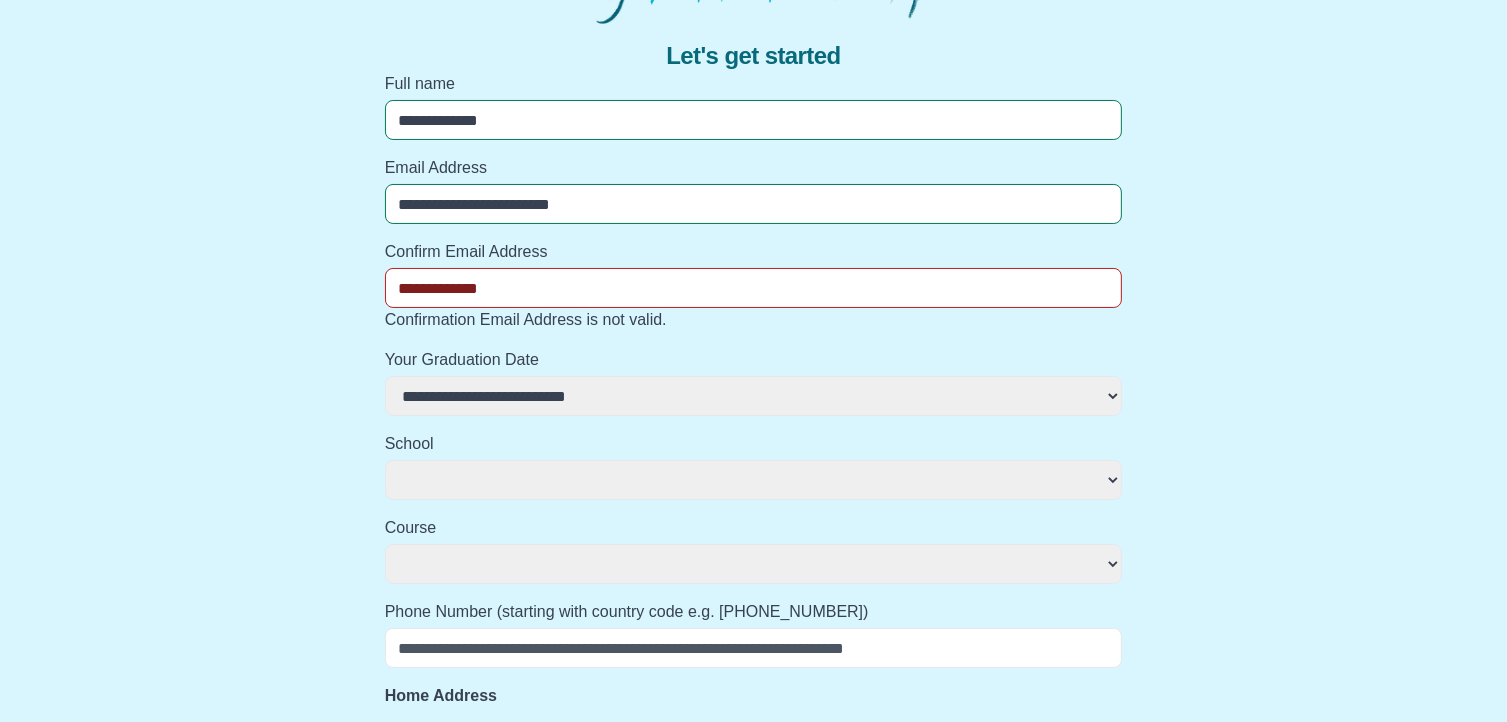 select 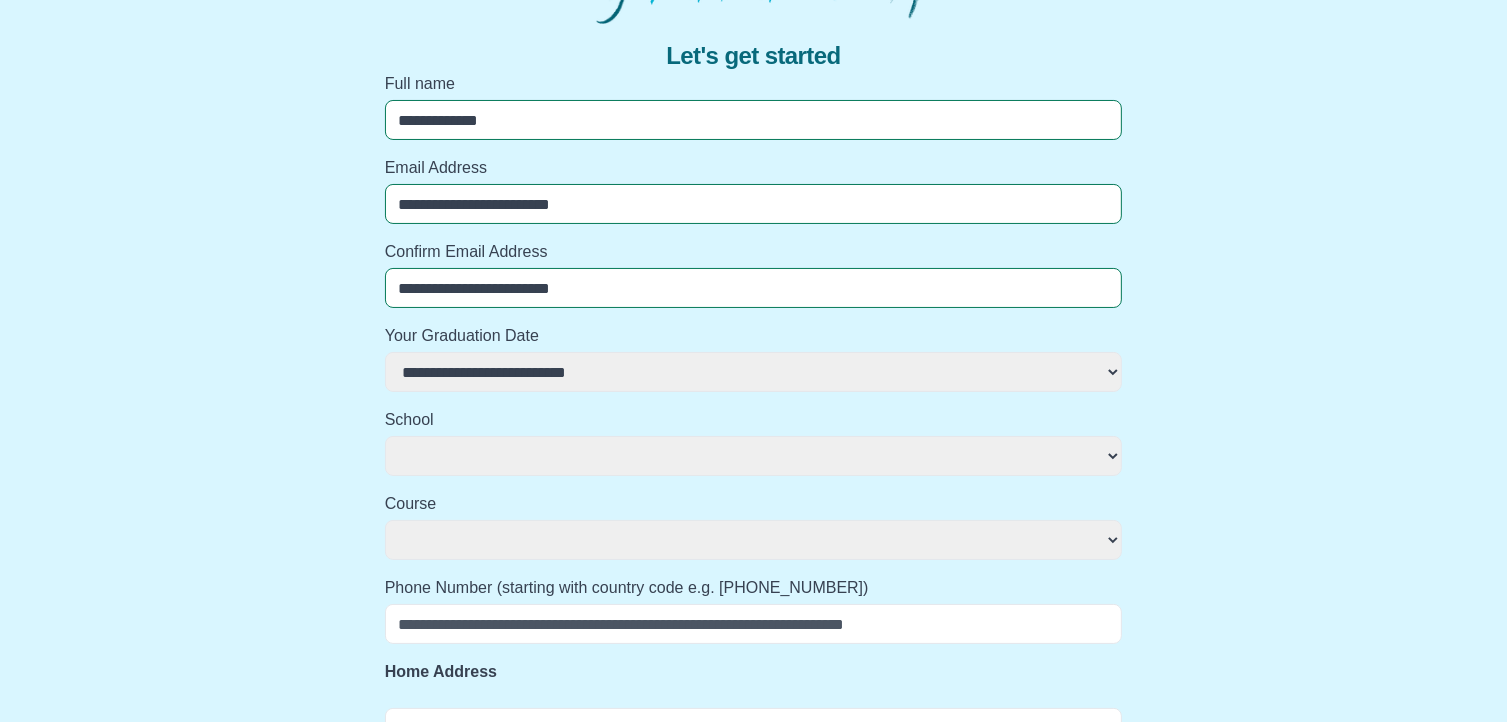 click on "**********" at bounding box center [754, 372] 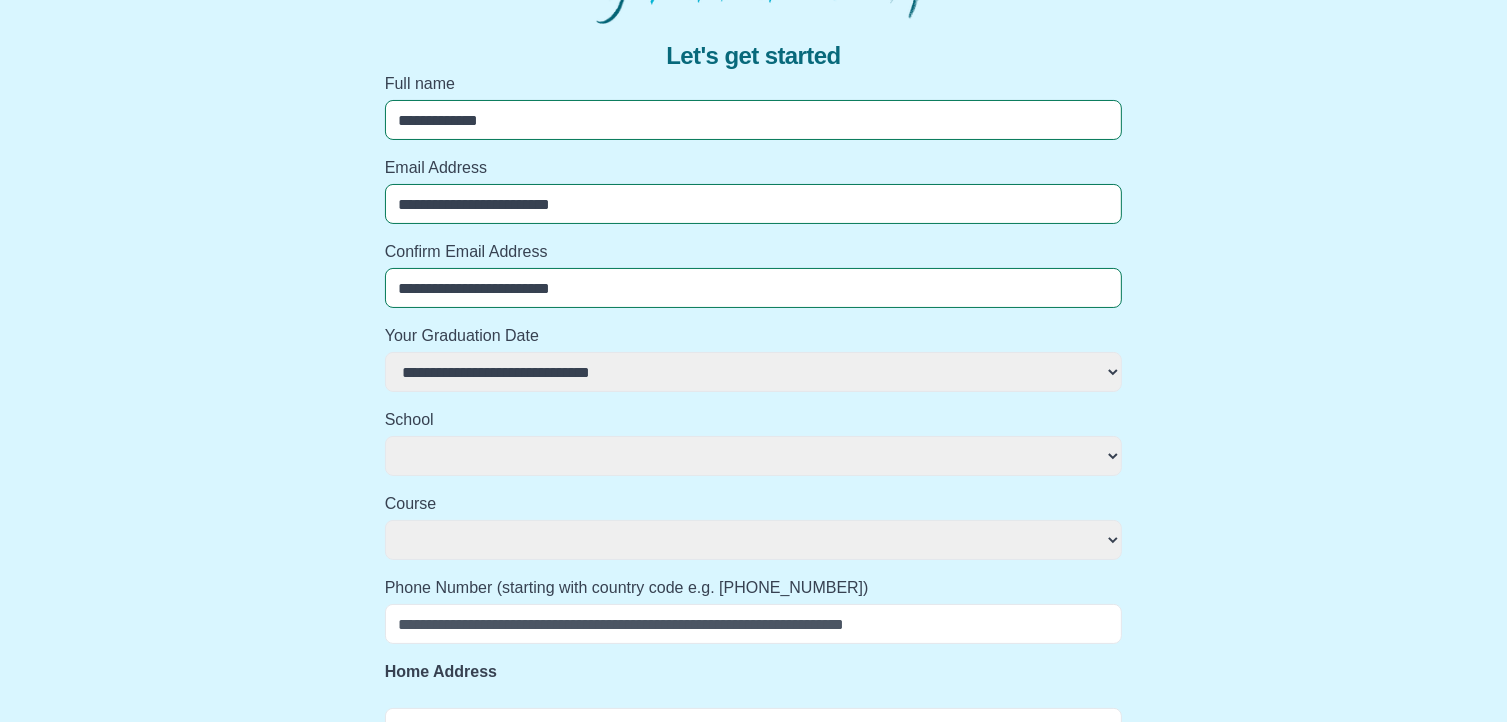 click on "**********" at bounding box center [754, 372] 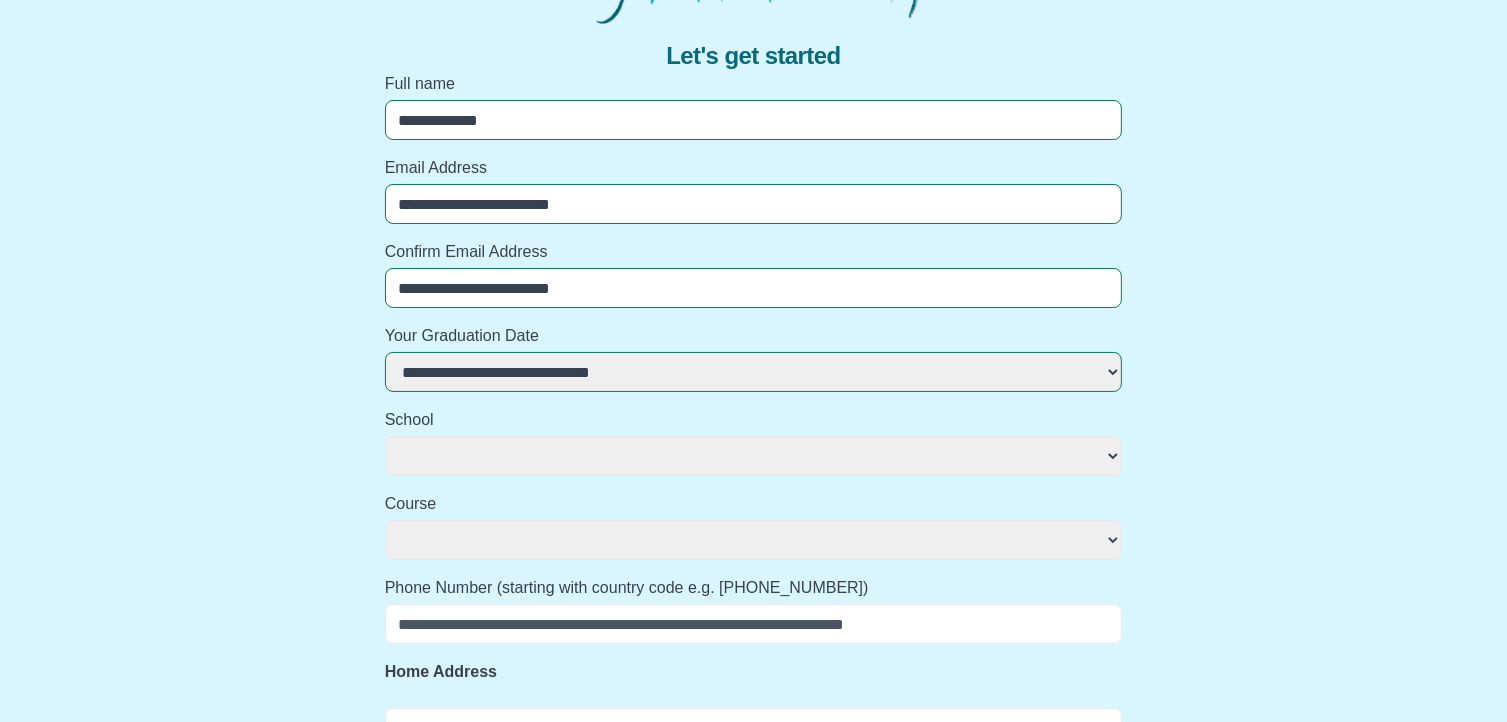 click on "**********" at bounding box center (754, 456) 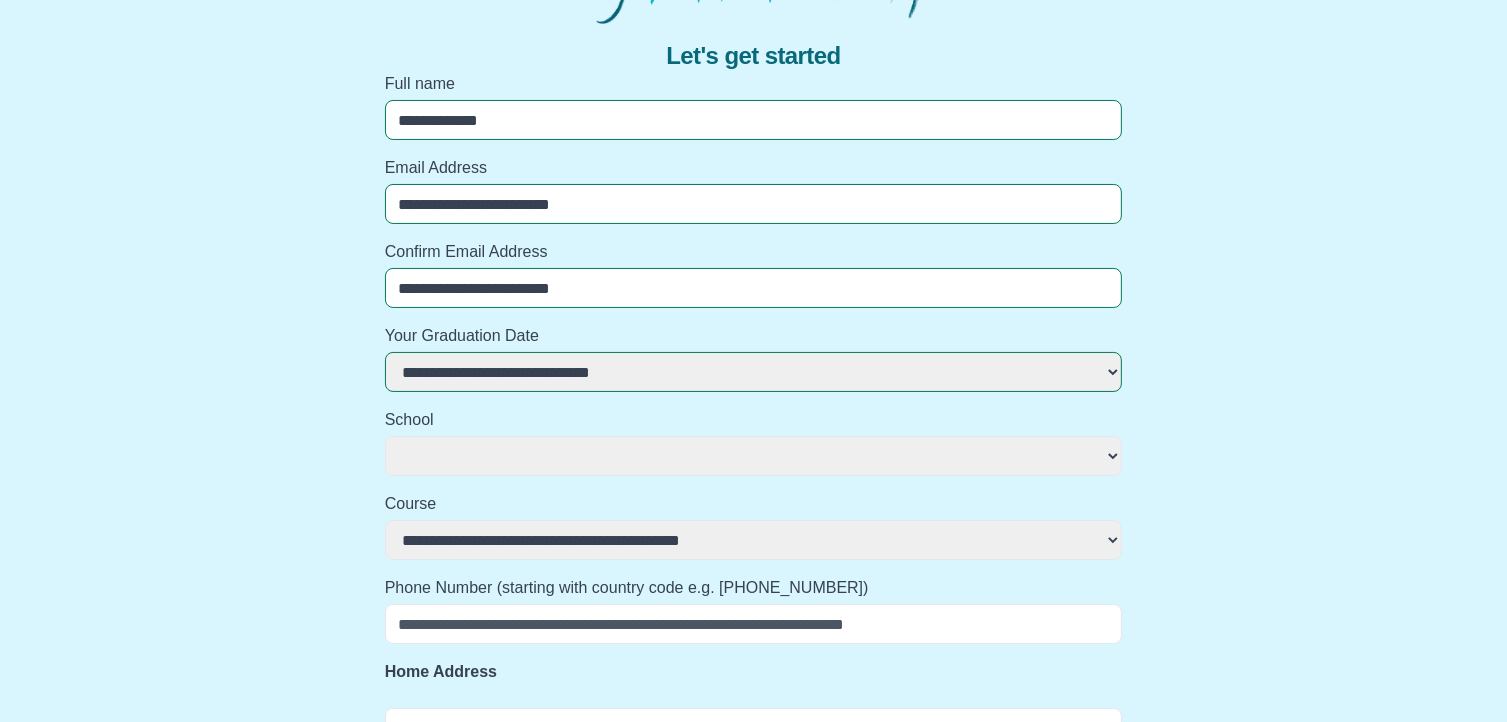 click on "**********" at bounding box center (754, 540) 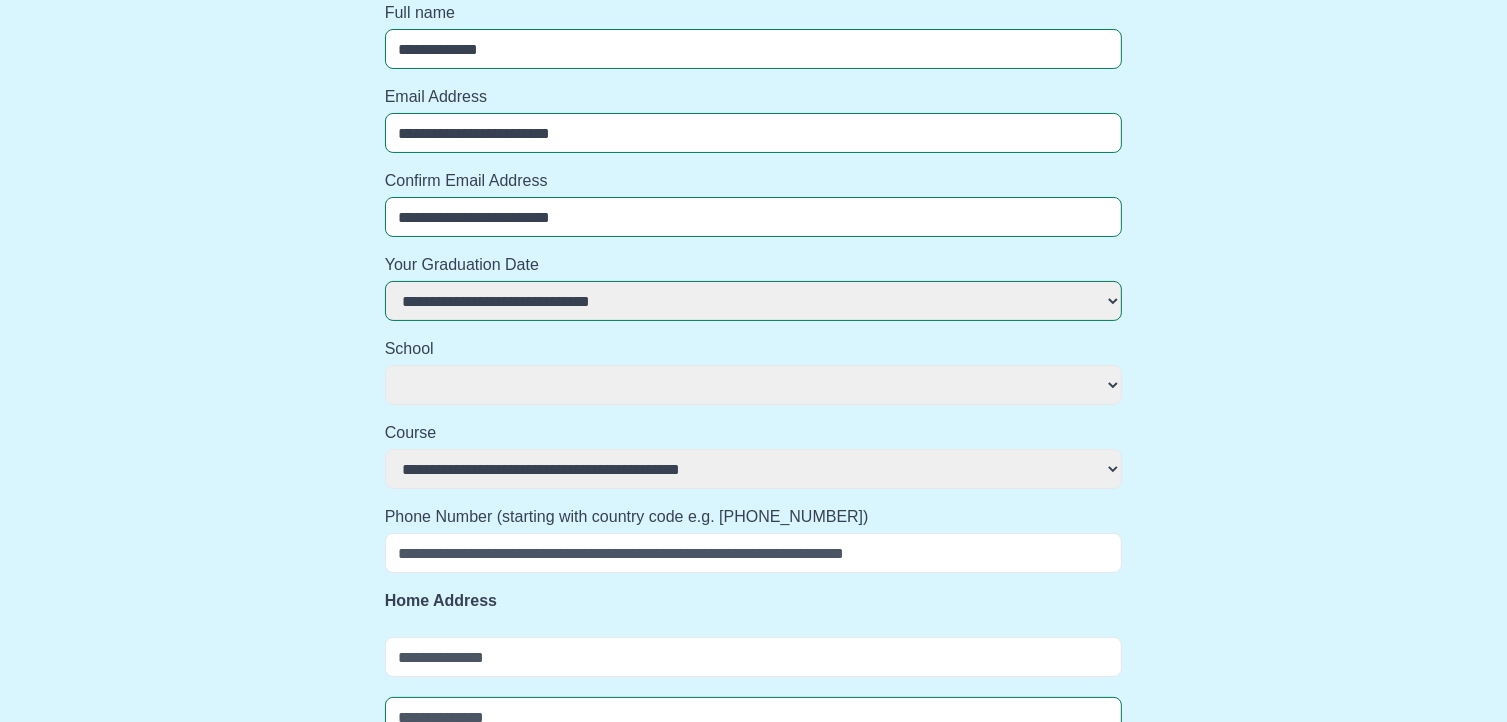 scroll, scrollTop: 225, scrollLeft: 0, axis: vertical 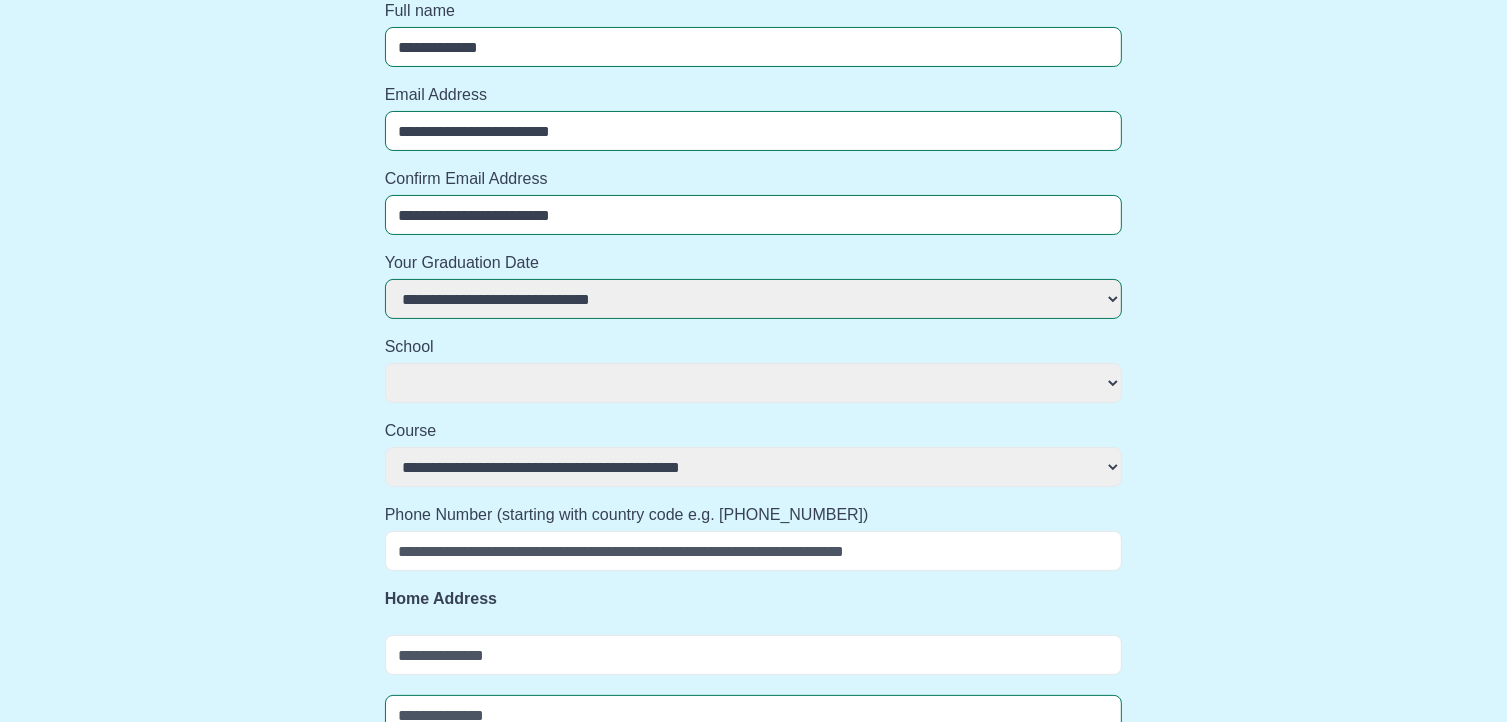 click on "Phone Number (starting with country code e.g. [PHONE_NUMBER])" at bounding box center (754, 551) 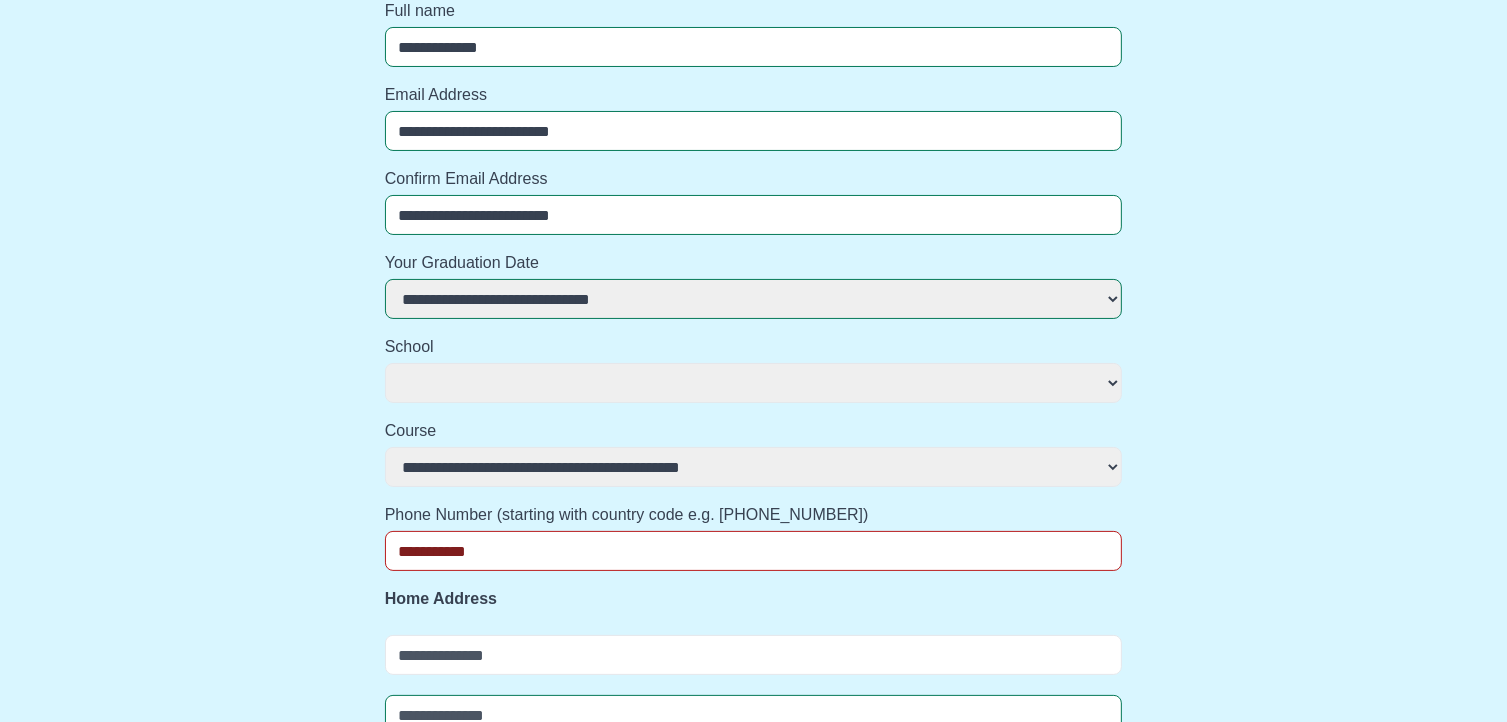 scroll, scrollTop: 857, scrollLeft: 0, axis: vertical 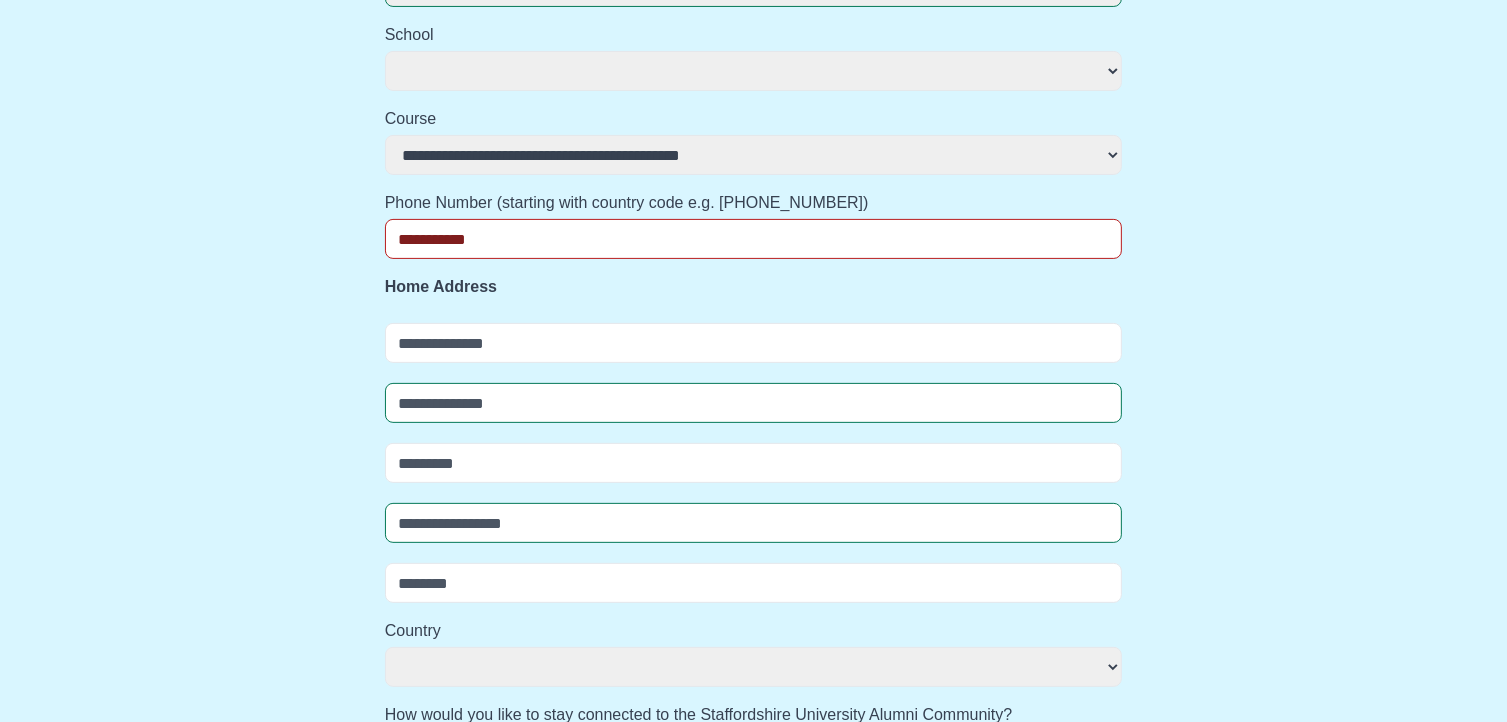 click at bounding box center (754, 343) 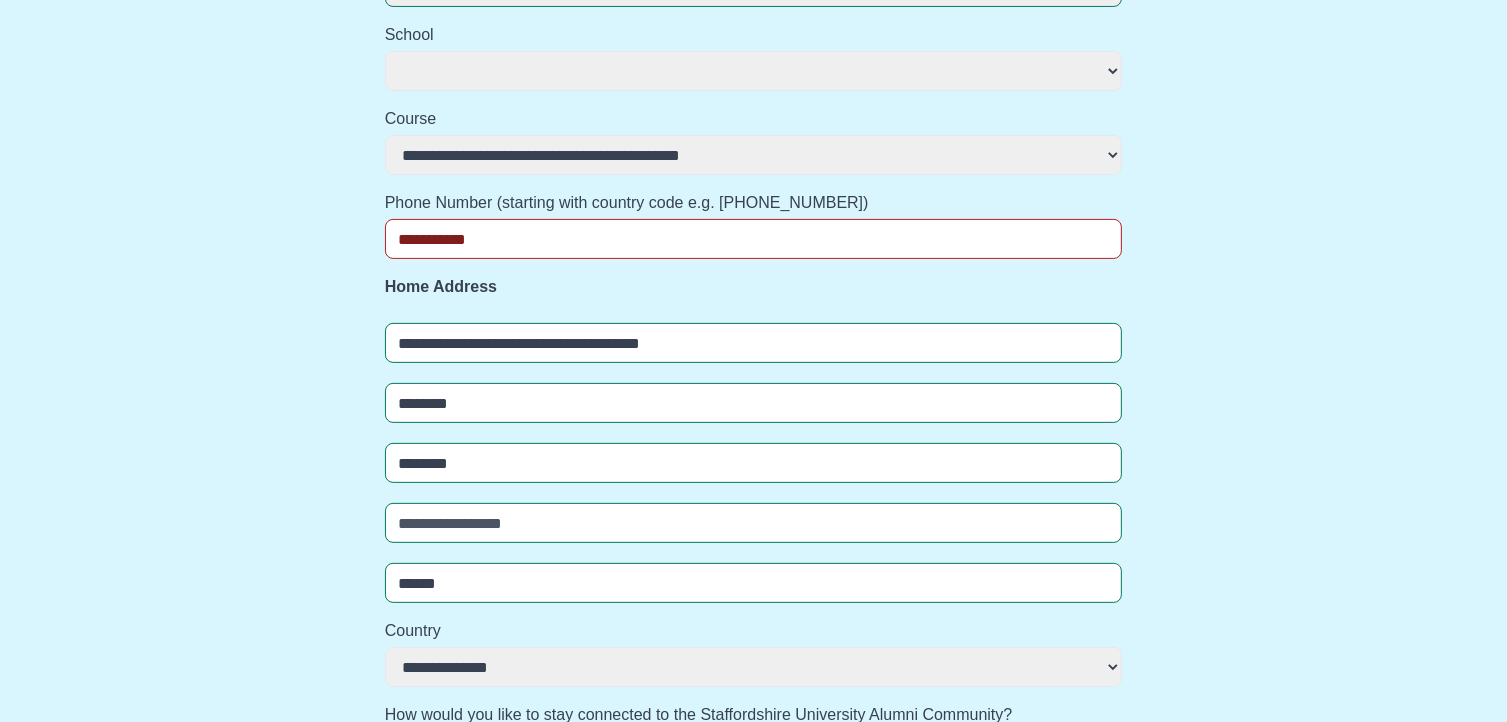click on "**********" at bounding box center (754, 343) 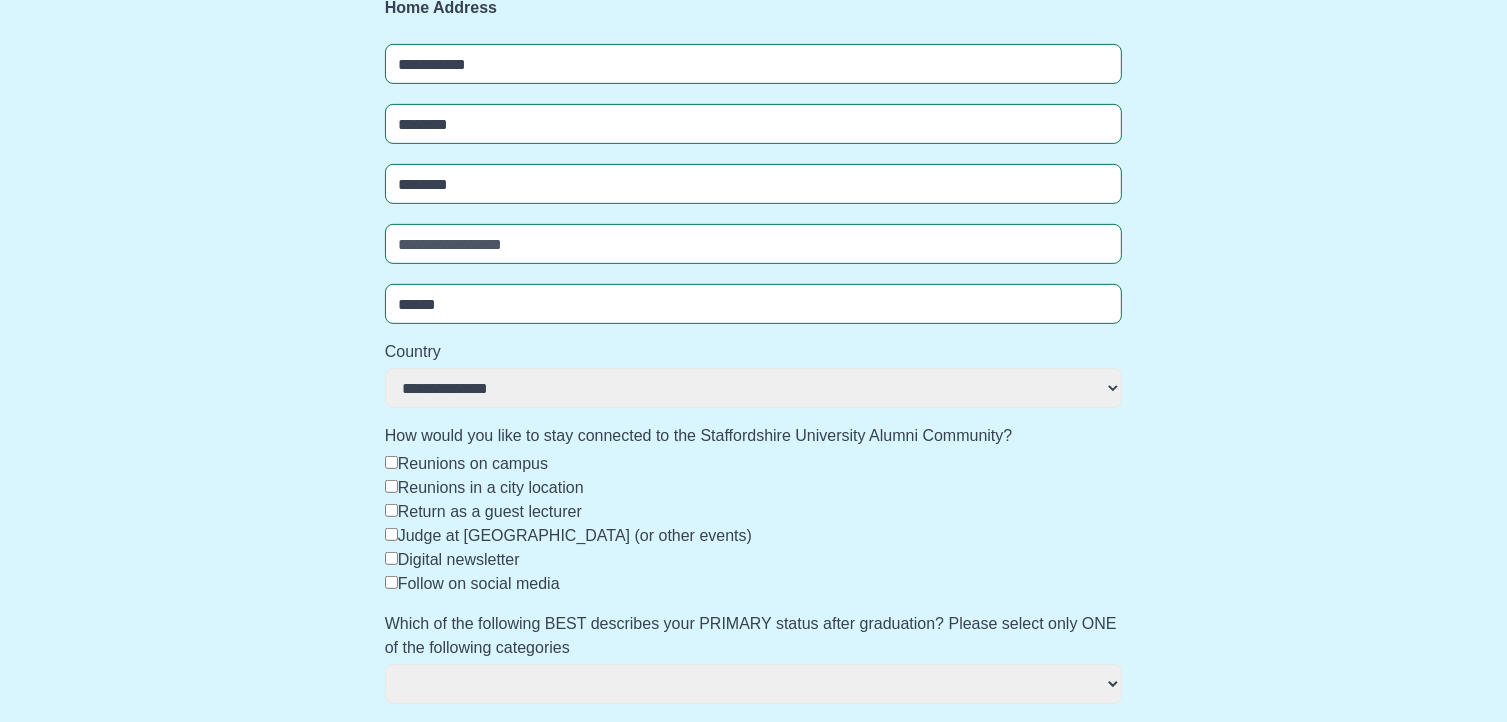 scroll, scrollTop: 824, scrollLeft: 0, axis: vertical 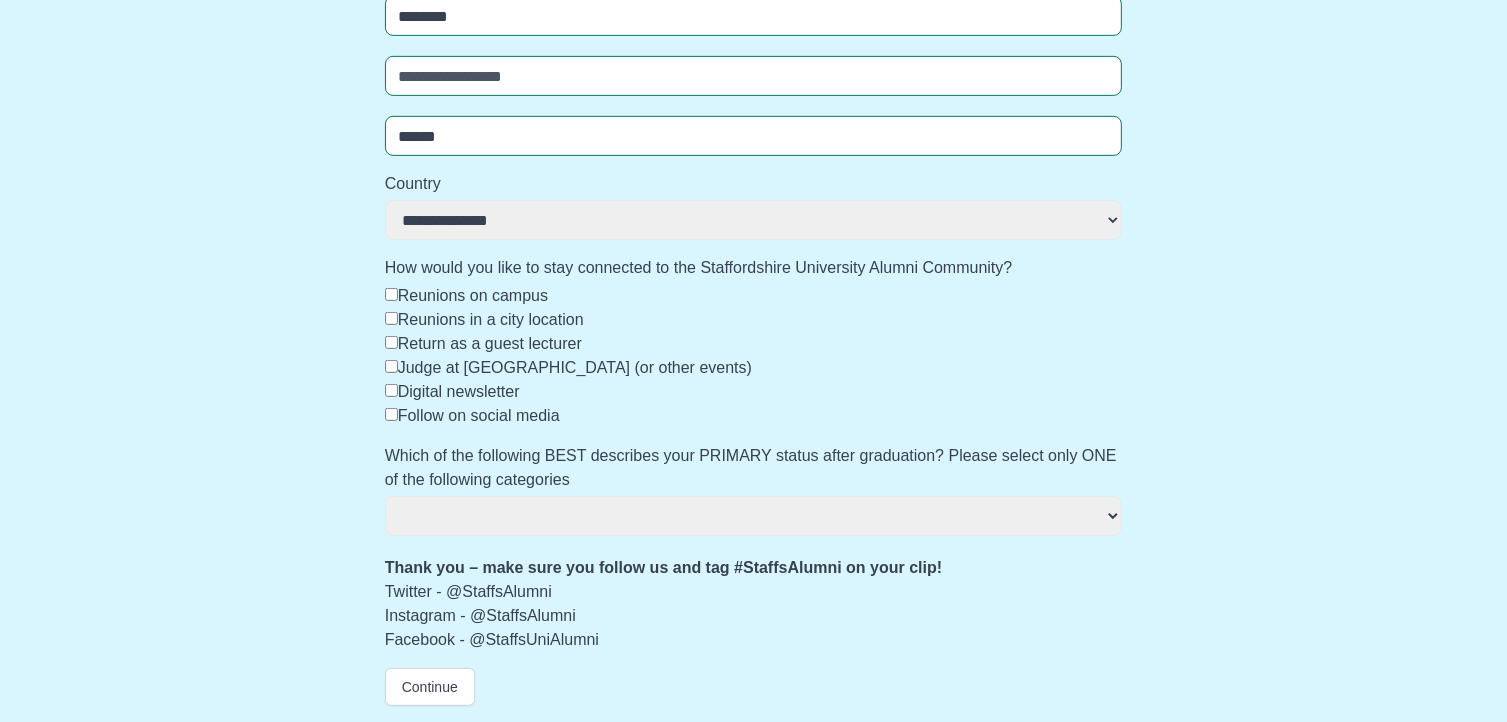 click on "**********" at bounding box center [754, 516] 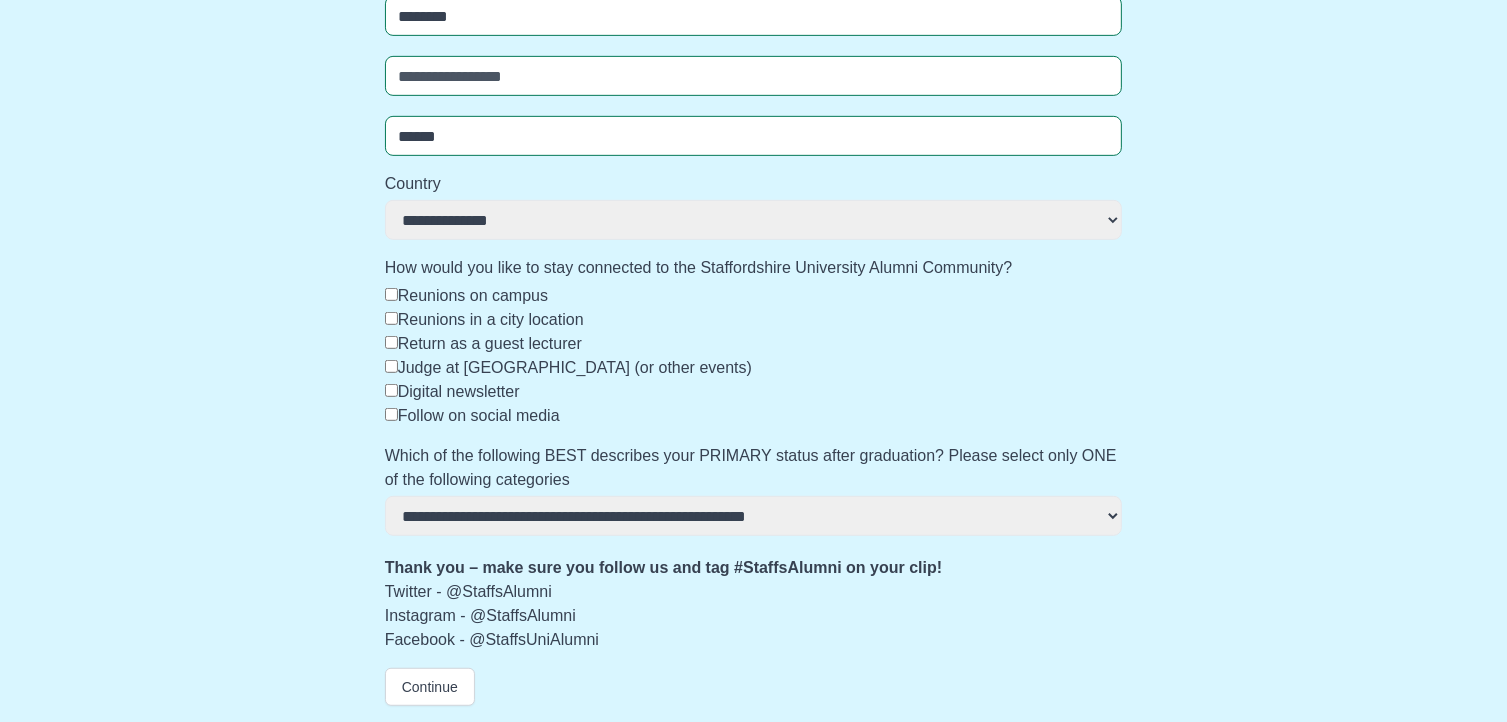 click on "**********" at bounding box center [754, 516] 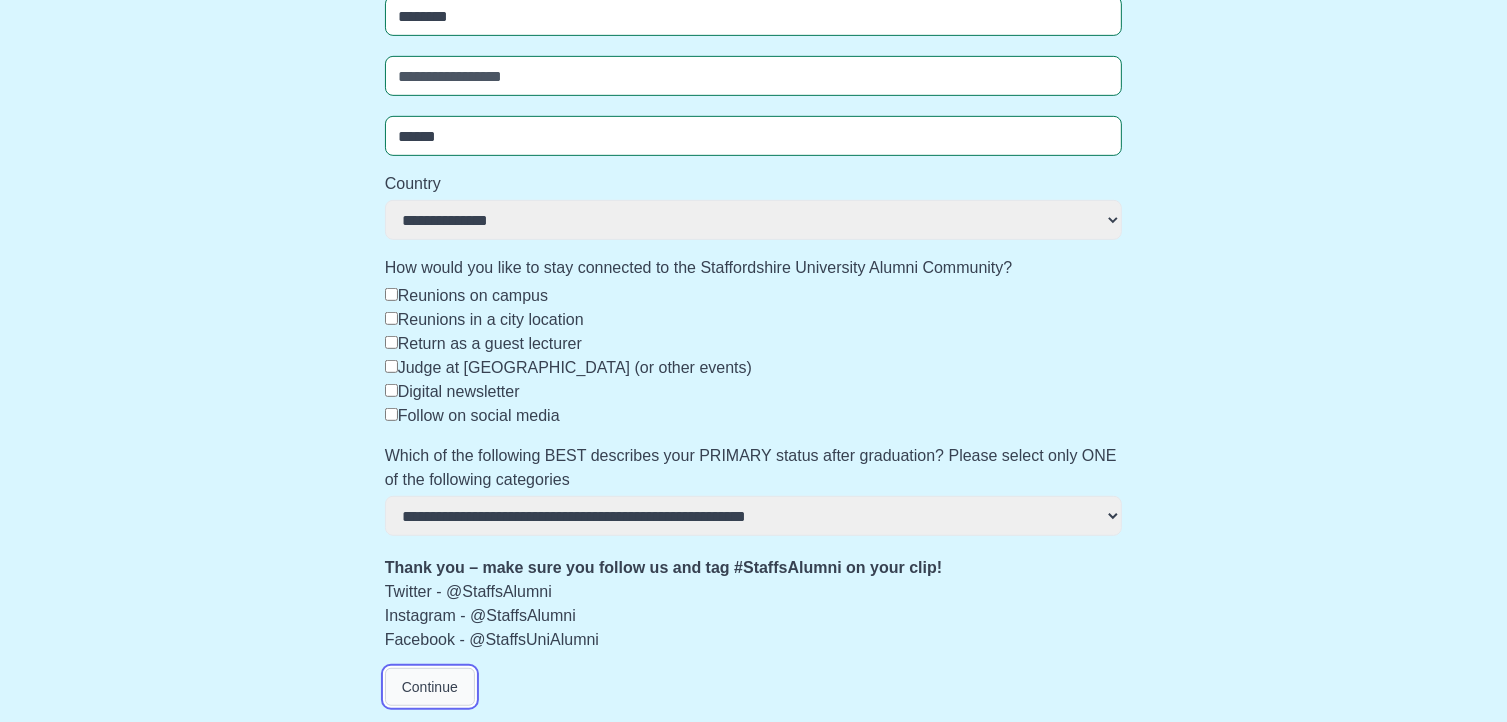 click on "Continue" at bounding box center [430, 687] 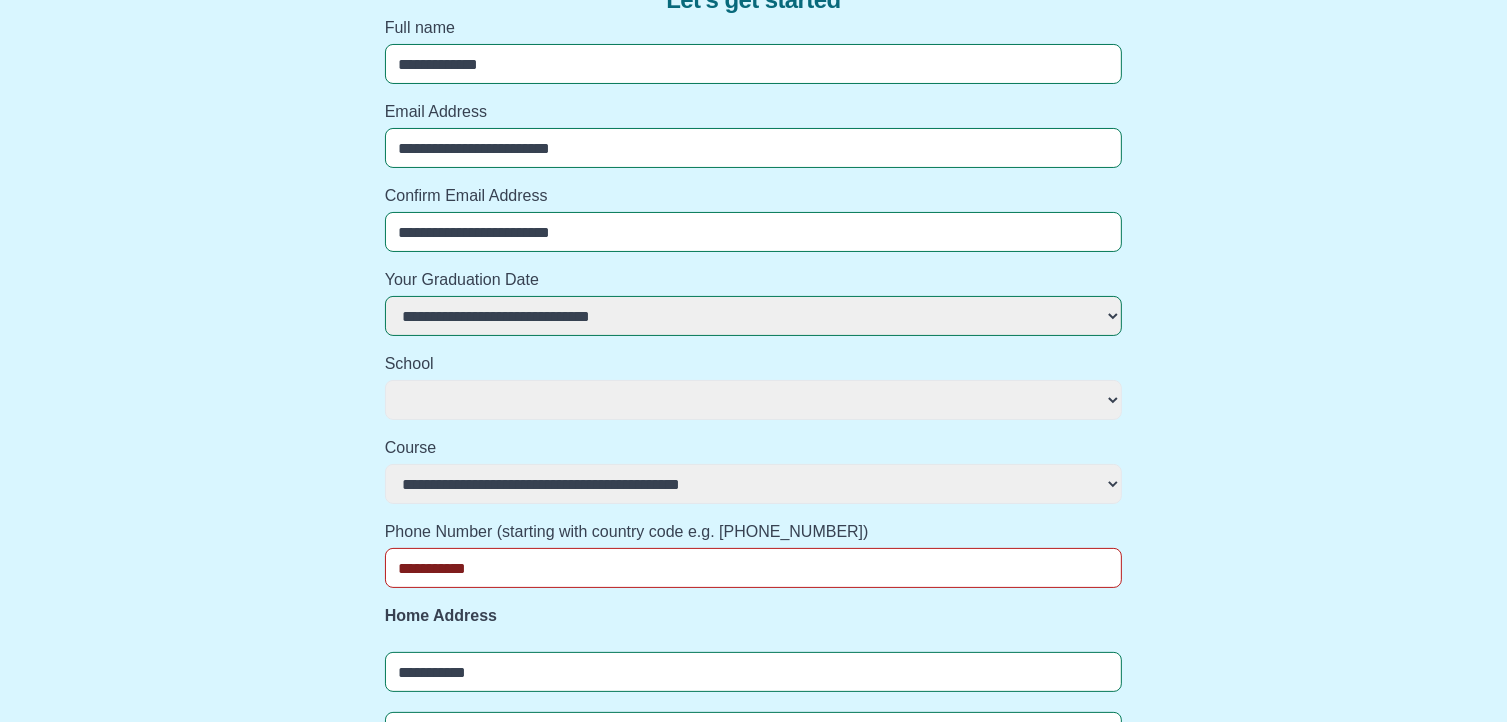 scroll, scrollTop: 212, scrollLeft: 0, axis: vertical 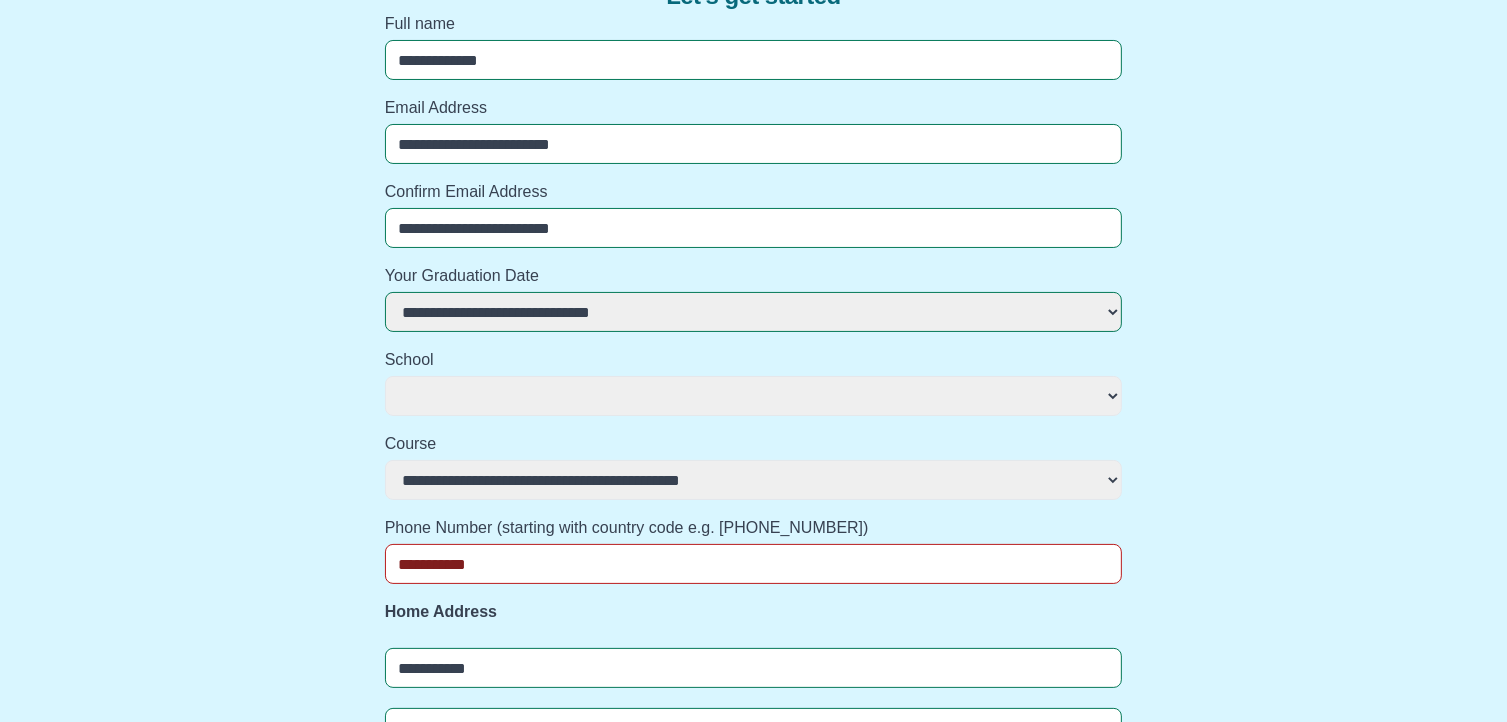 click on "**********" at bounding box center (754, 396) 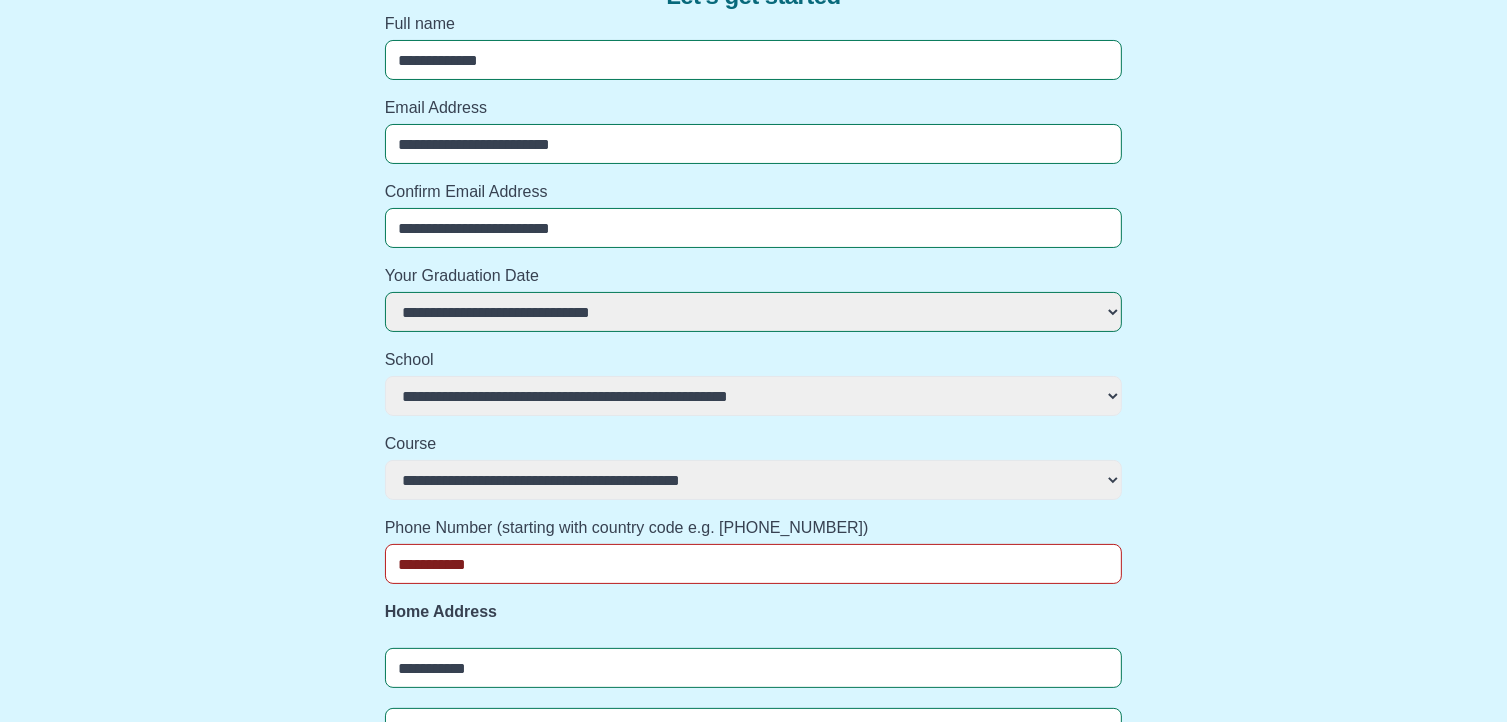 click on "**********" at bounding box center (754, 396) 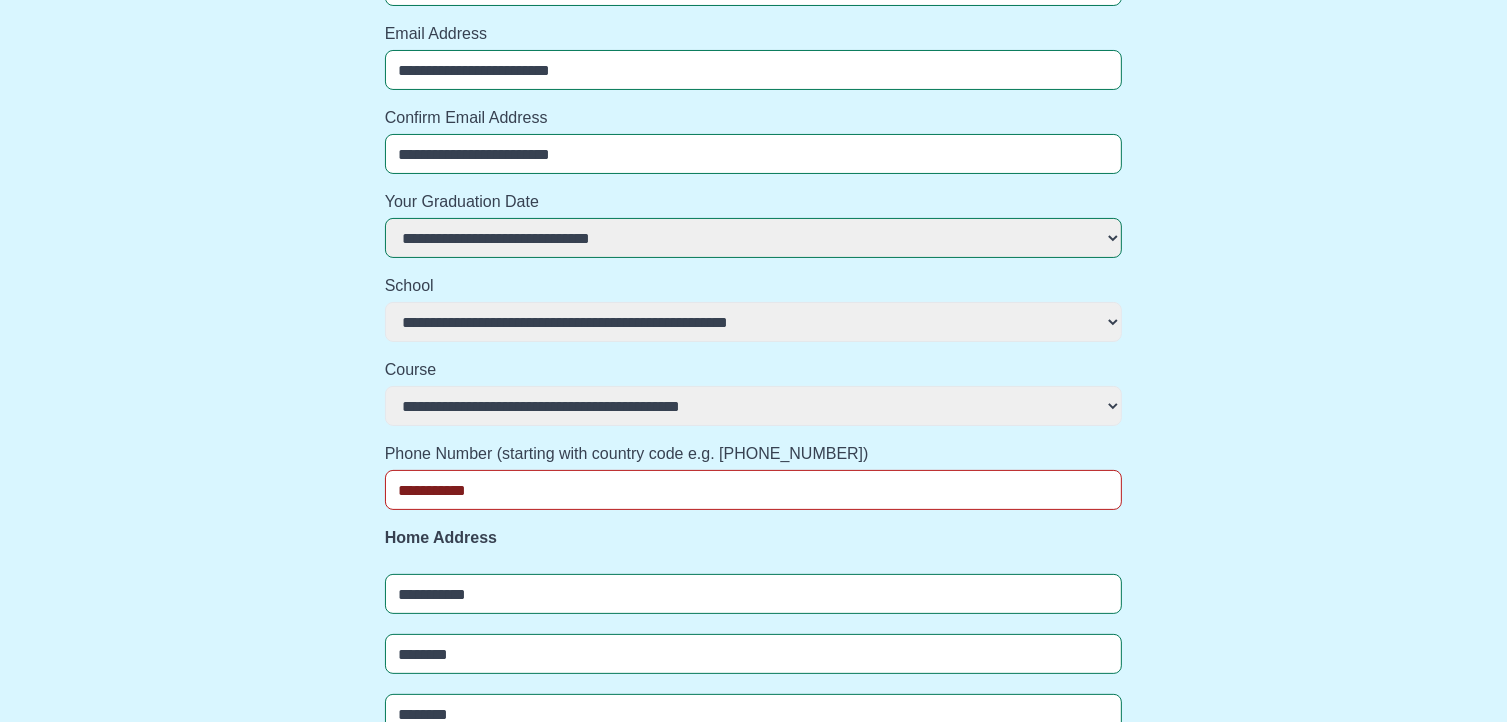 scroll, scrollTop: 252, scrollLeft: 0, axis: vertical 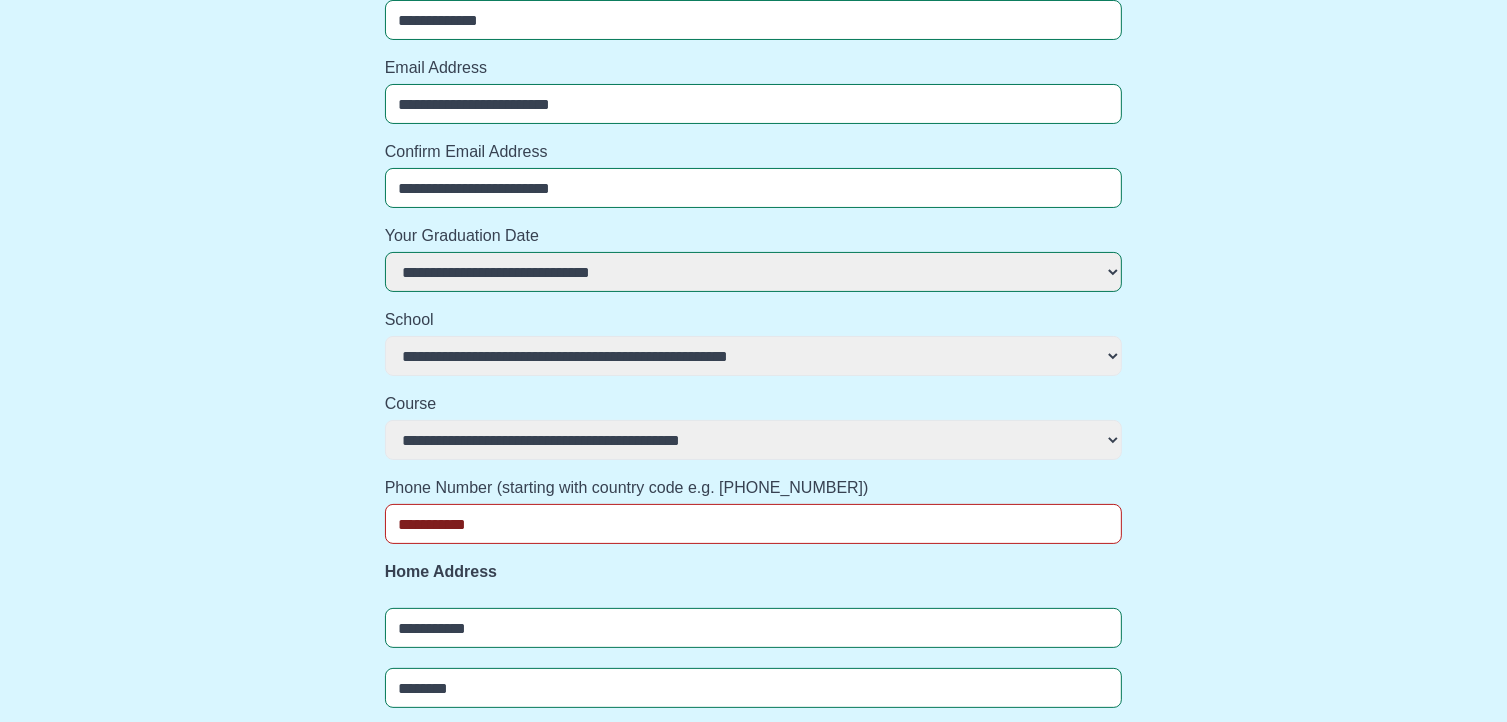 click on "**********" at bounding box center (754, 356) 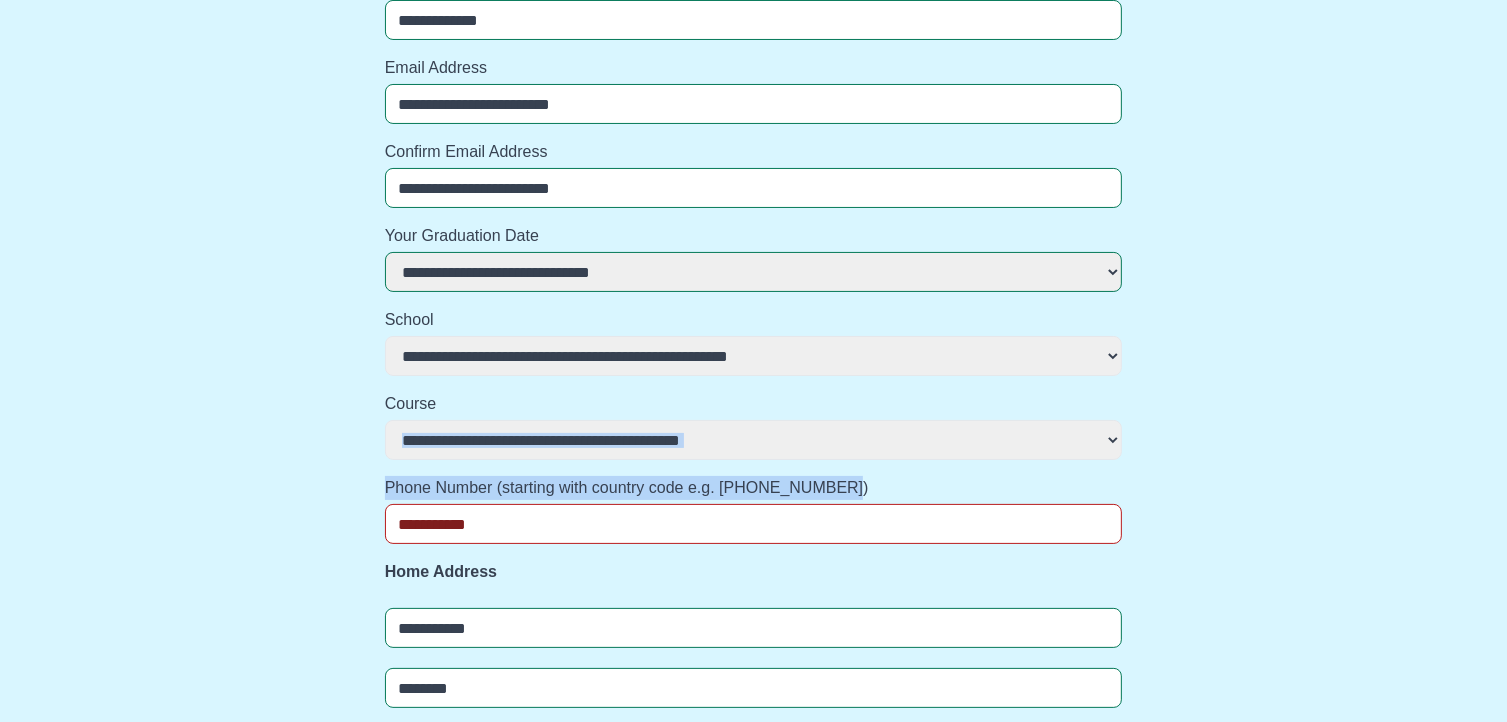 drag, startPoint x: 1506, startPoint y: 397, endPoint x: 1514, endPoint y: 469, distance: 72.443085 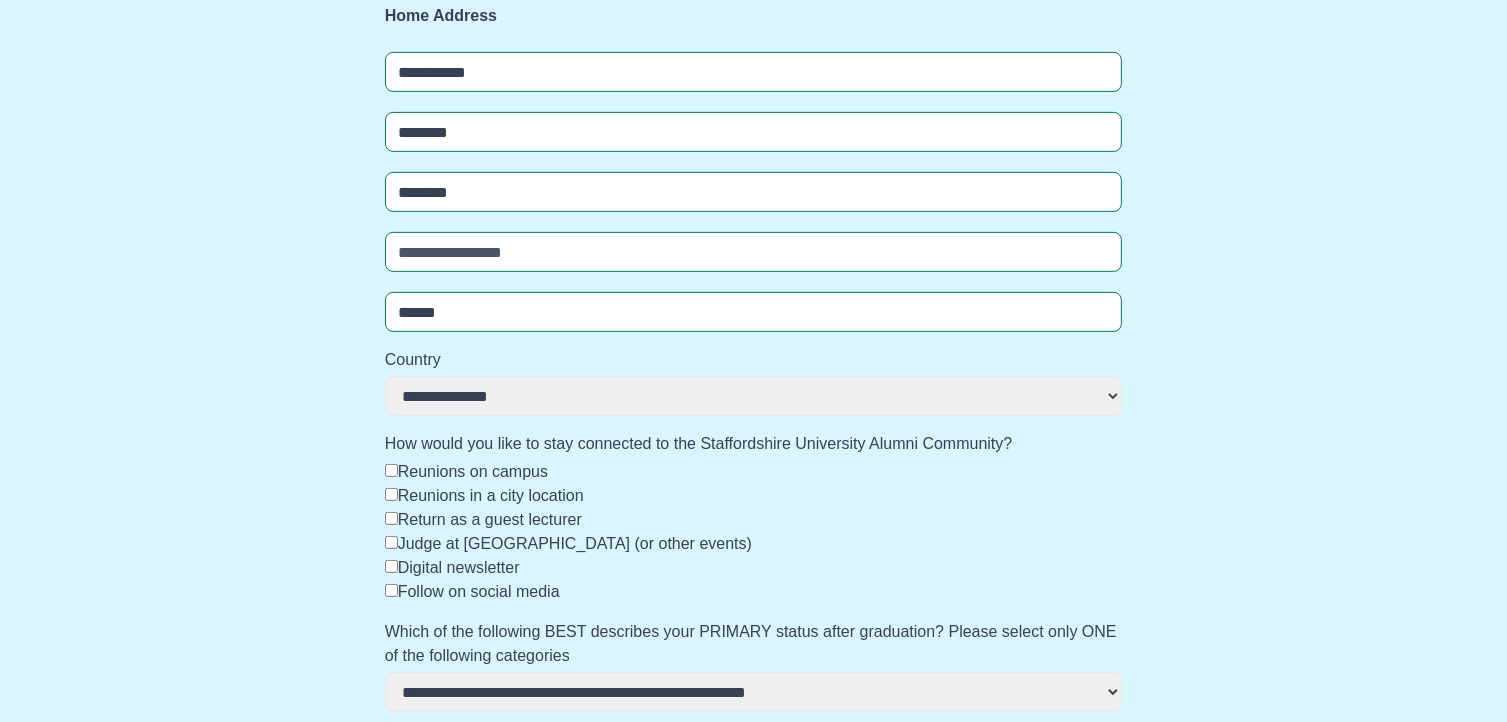 scroll, scrollTop: 984, scrollLeft: 0, axis: vertical 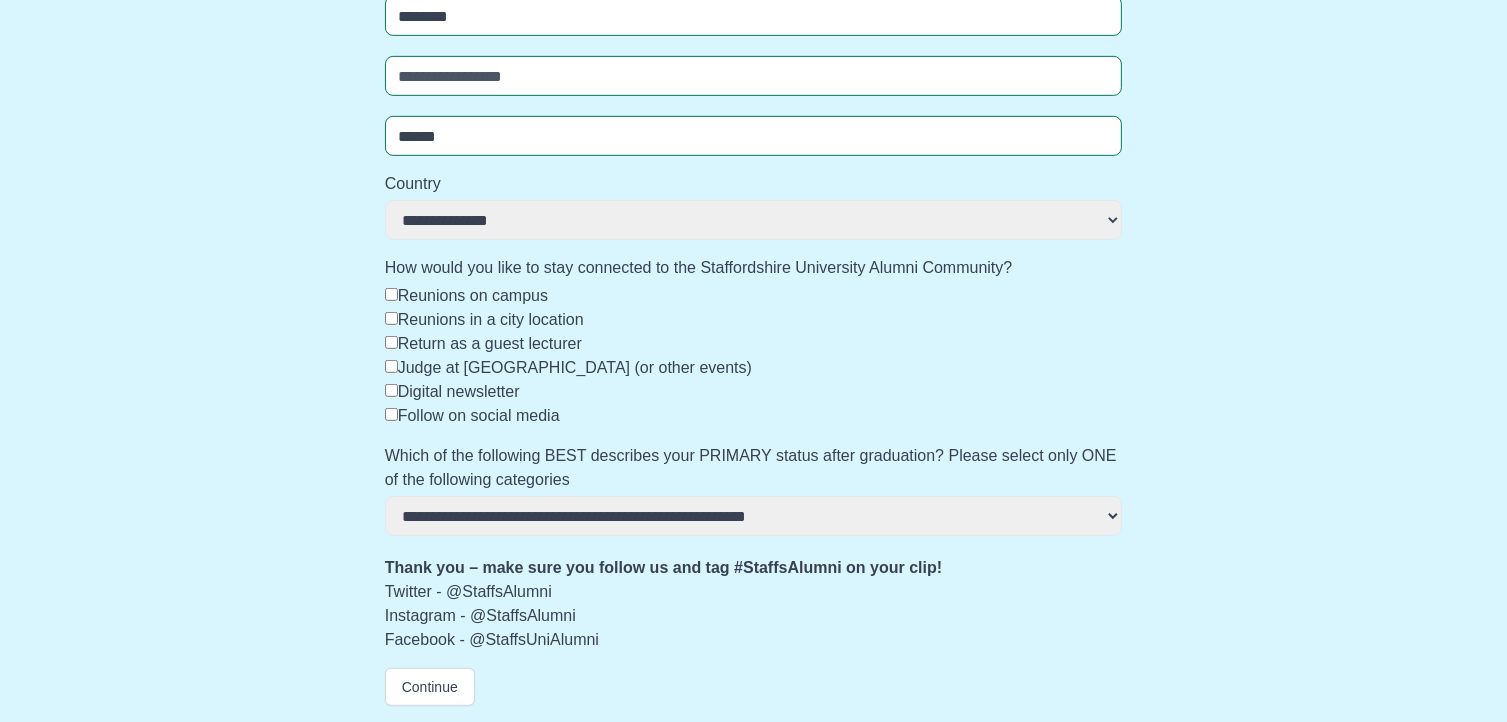 click on "**********" at bounding box center [753, -131] 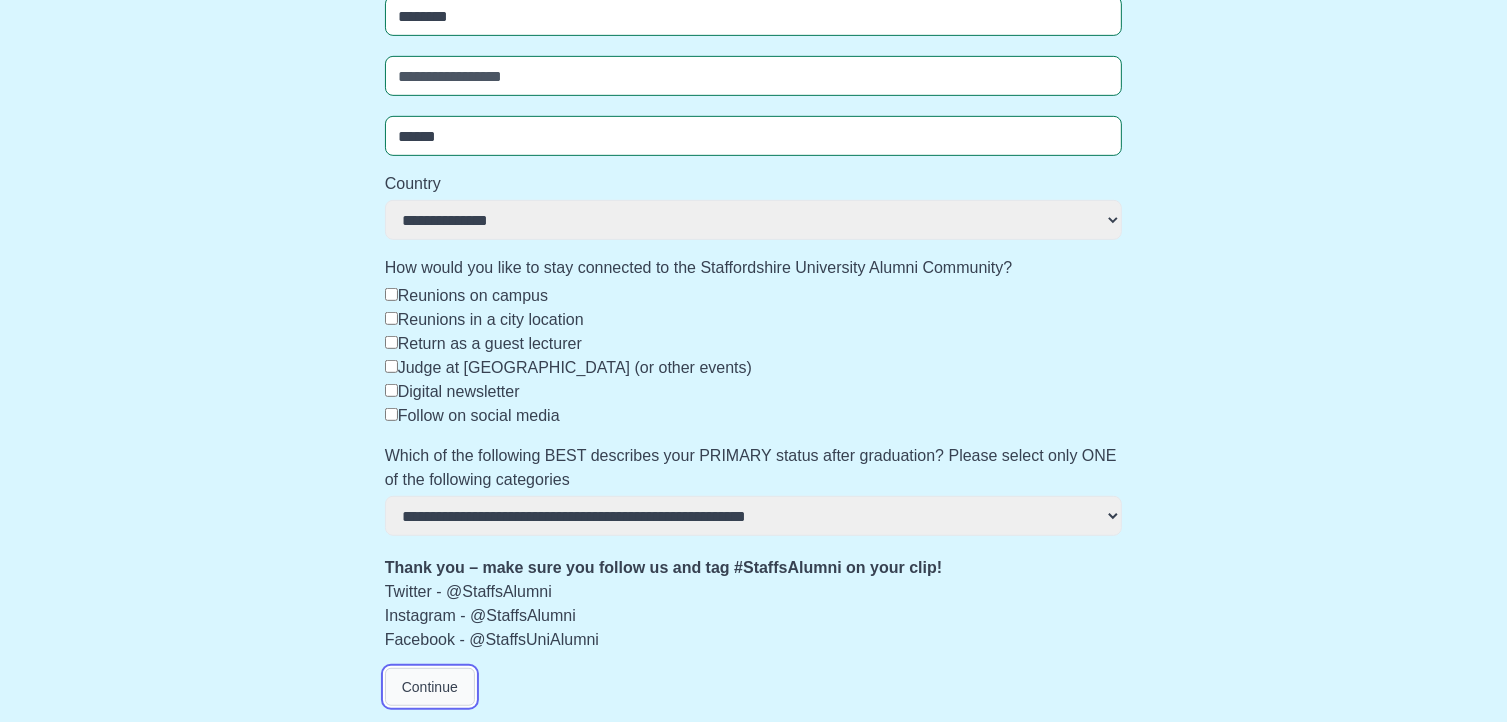 click on "Continue" at bounding box center (430, 687) 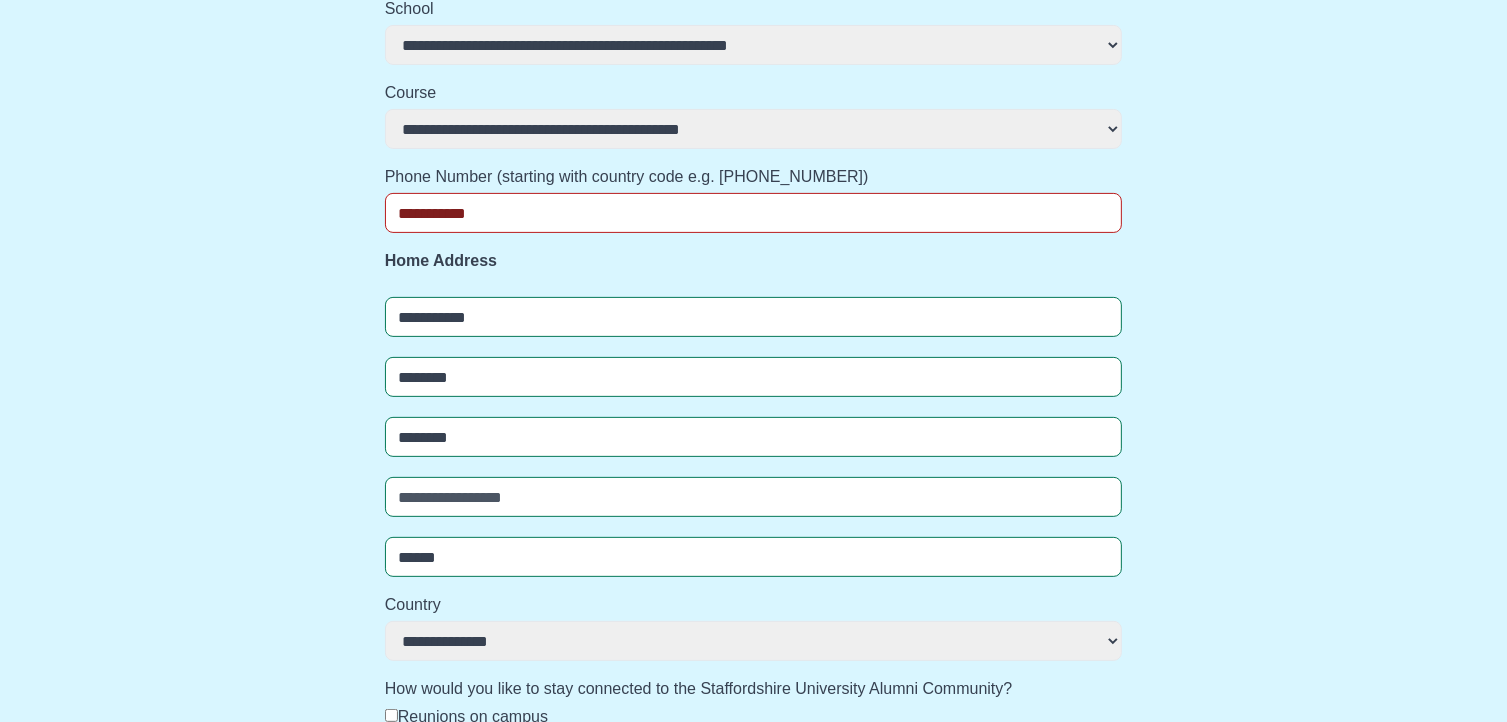 scroll, scrollTop: 565, scrollLeft: 0, axis: vertical 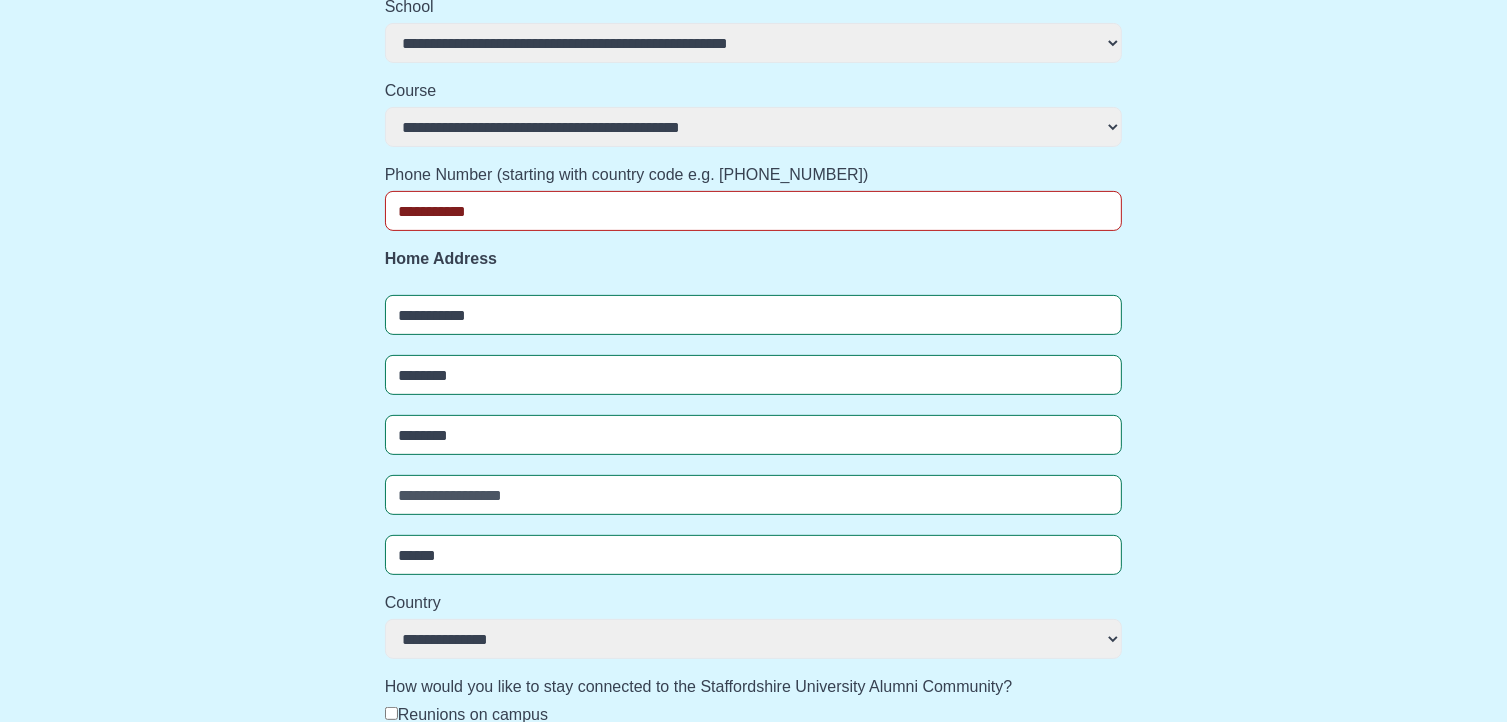 click on "**********" at bounding box center [754, 211] 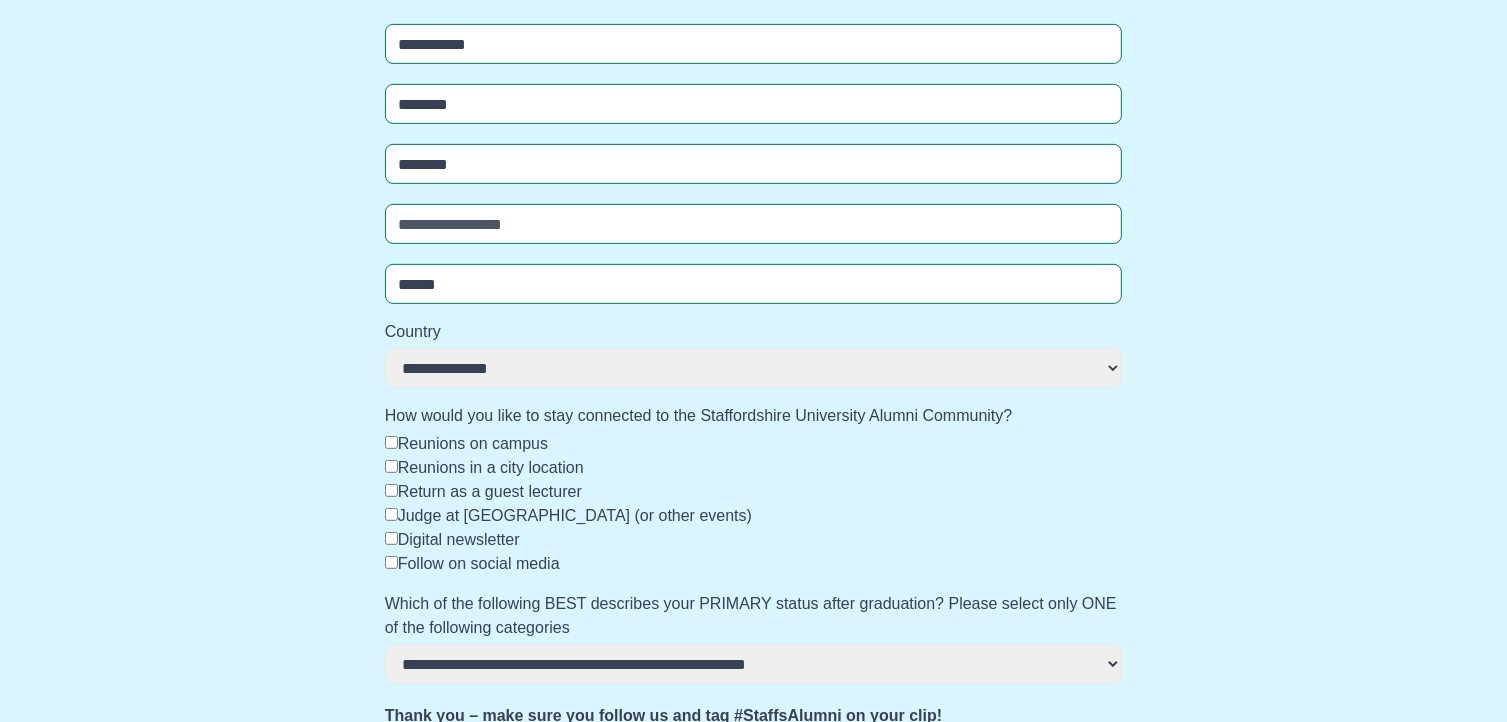 scroll, scrollTop: 984, scrollLeft: 0, axis: vertical 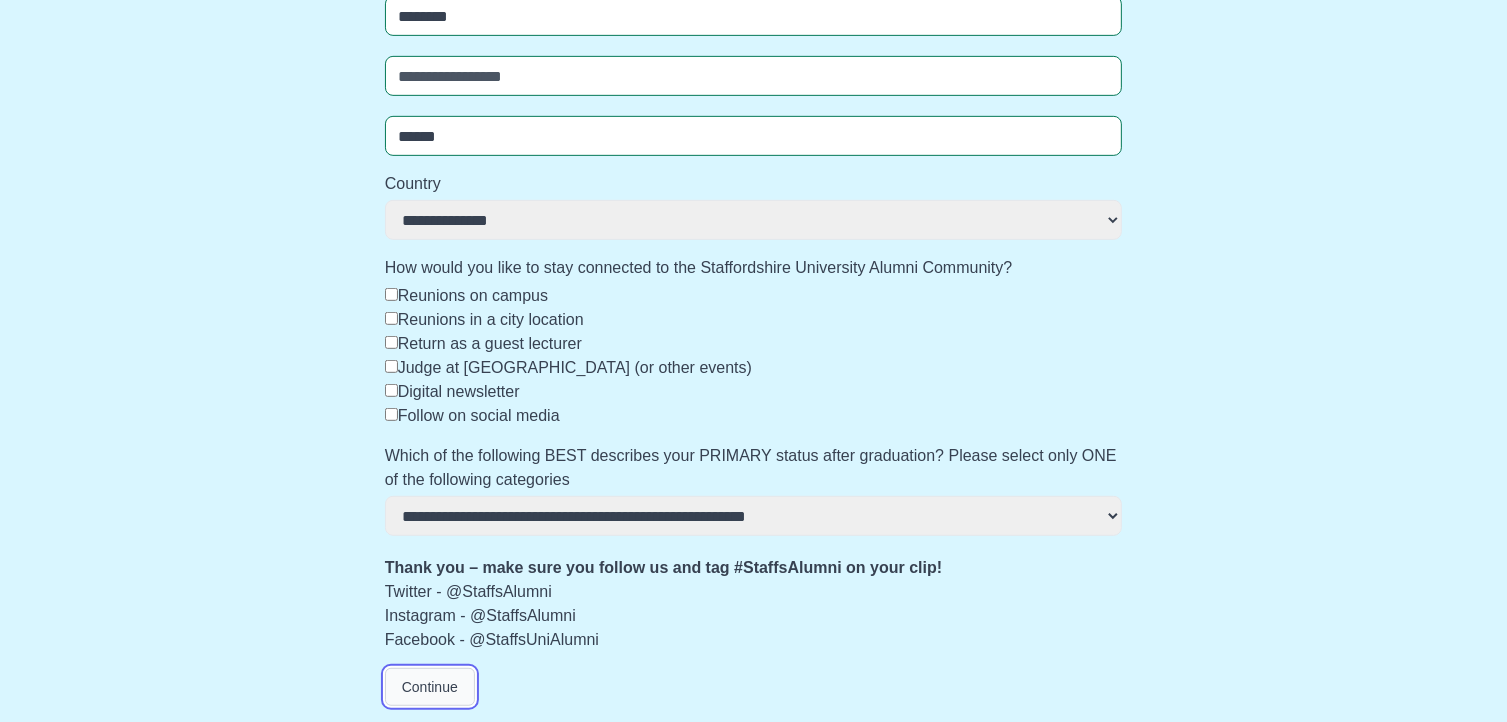 click on "Continue" at bounding box center (430, 687) 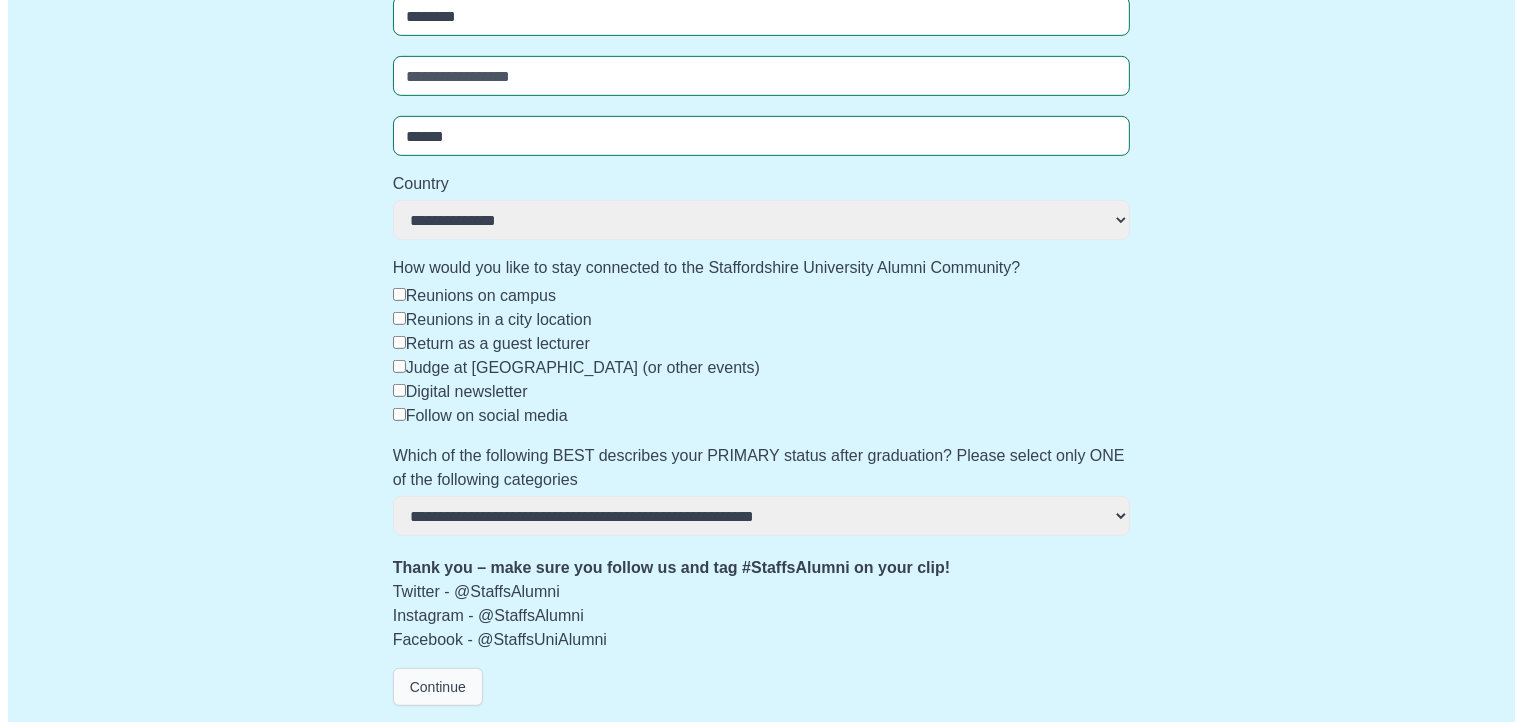 scroll, scrollTop: 0, scrollLeft: 0, axis: both 